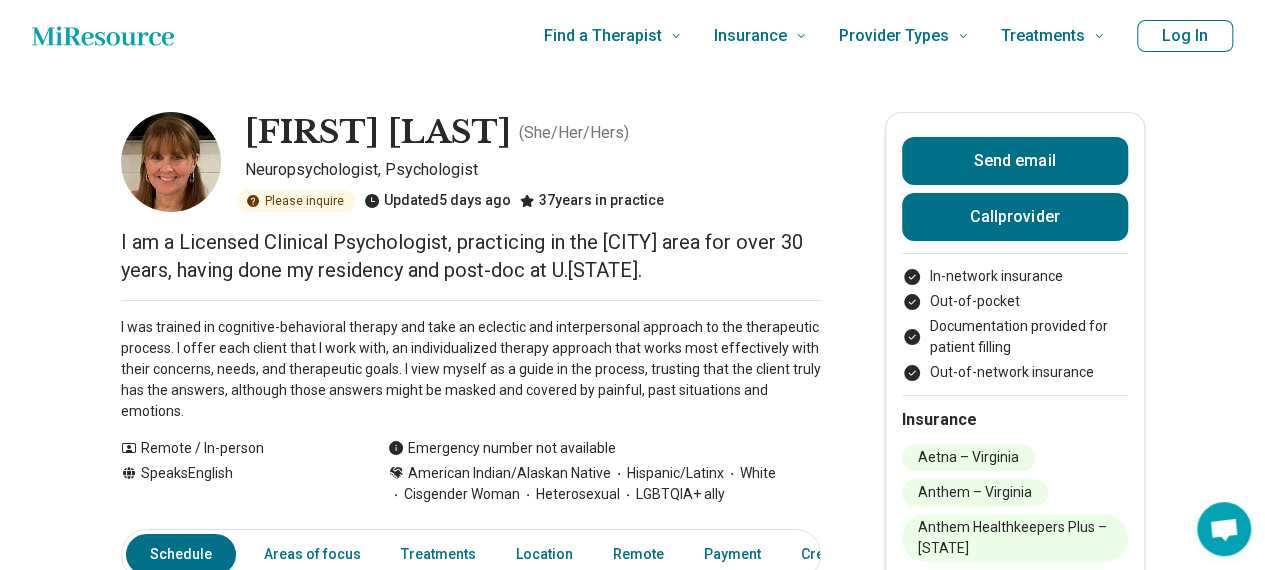scroll, scrollTop: 3, scrollLeft: 0, axis: vertical 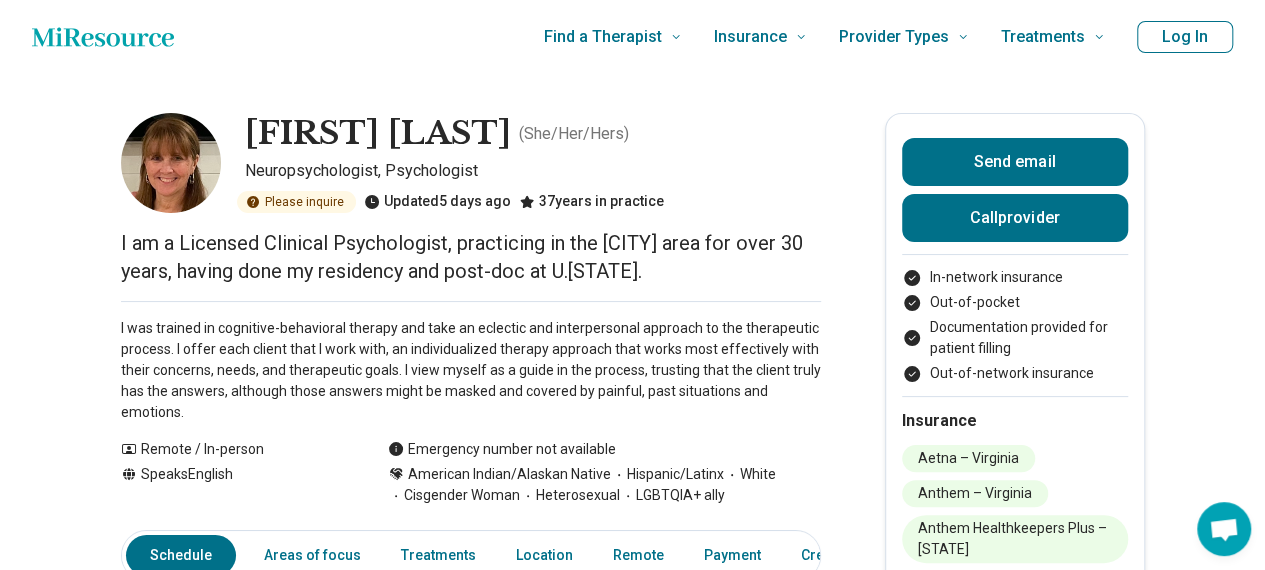 click on "Please inquire" at bounding box center (296, 202) 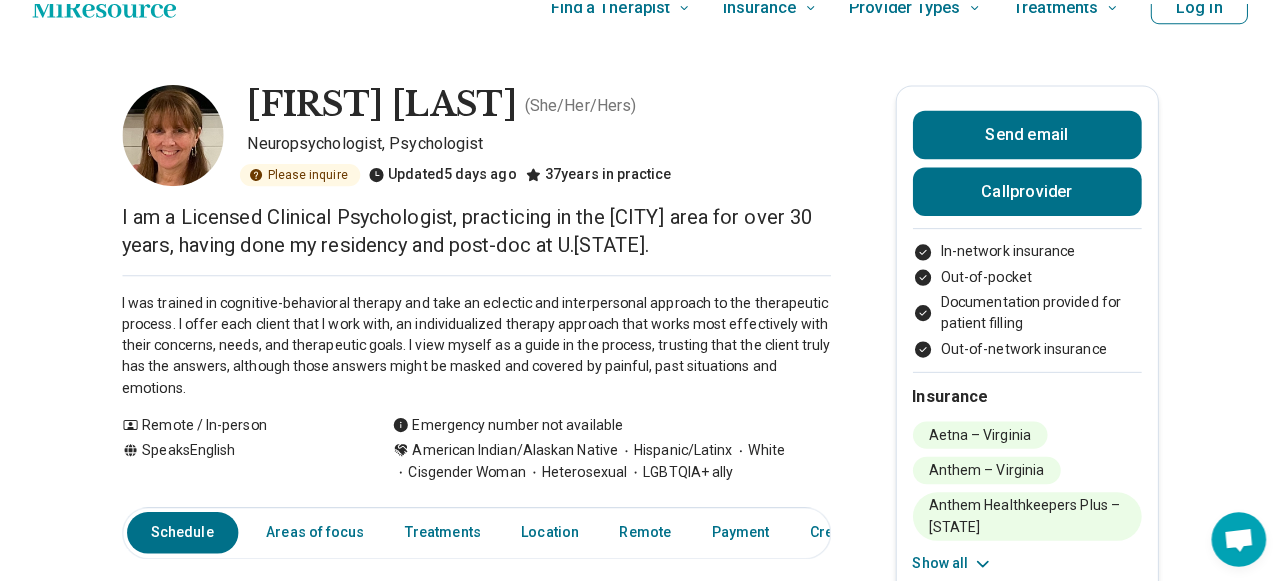 scroll, scrollTop: 37, scrollLeft: 0, axis: vertical 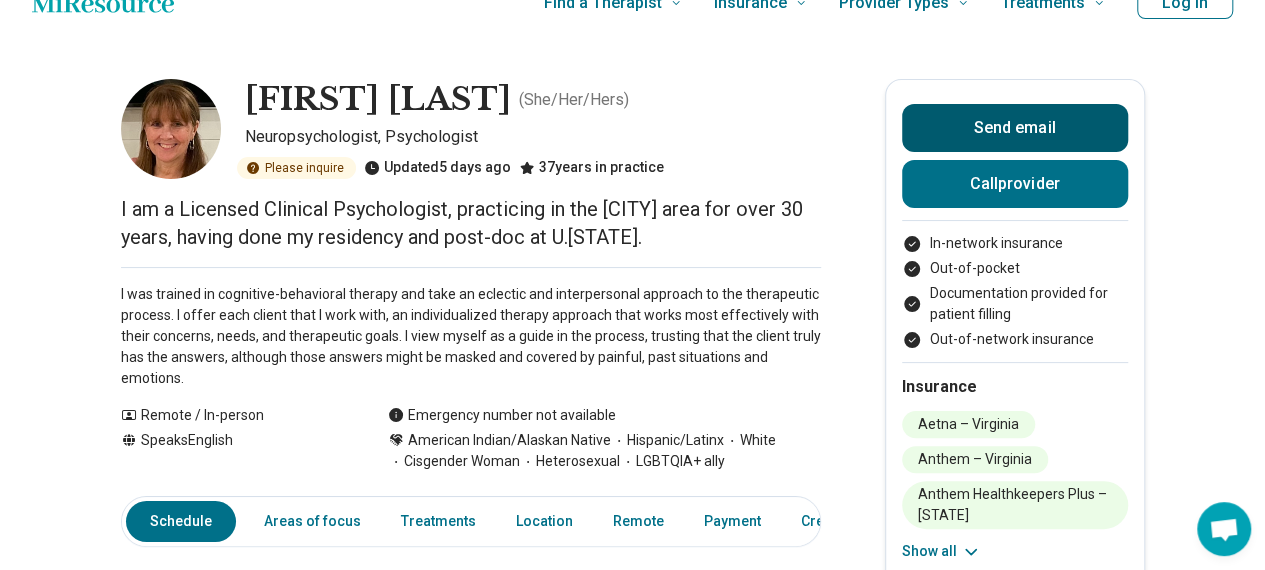click on "Send email" at bounding box center (1015, 128) 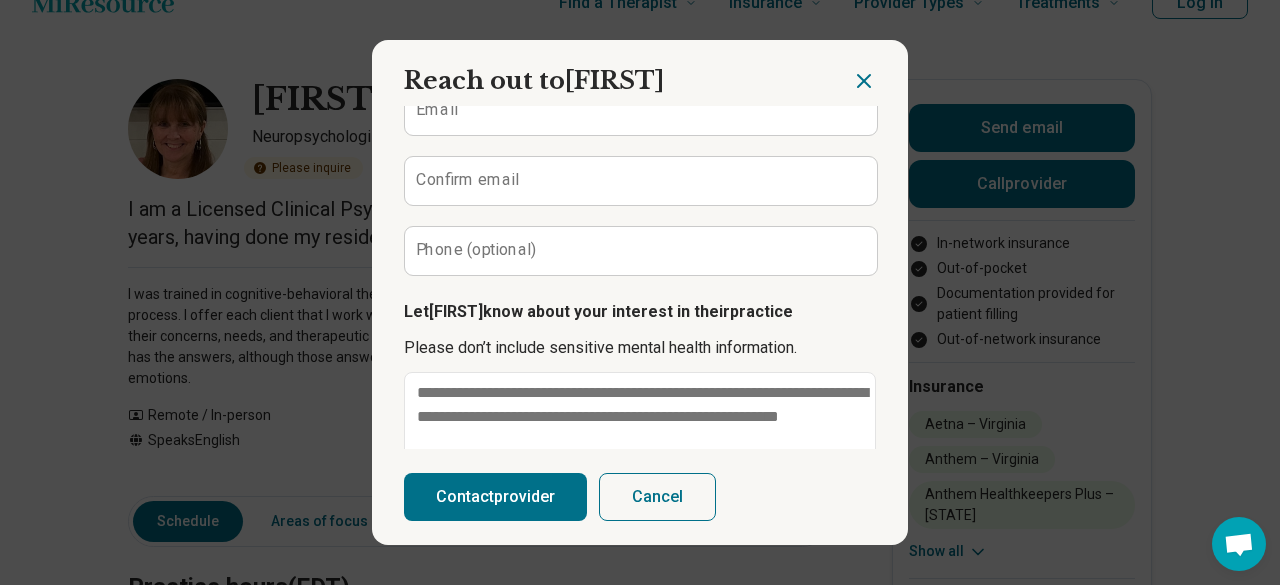 scroll, scrollTop: 211, scrollLeft: 0, axis: vertical 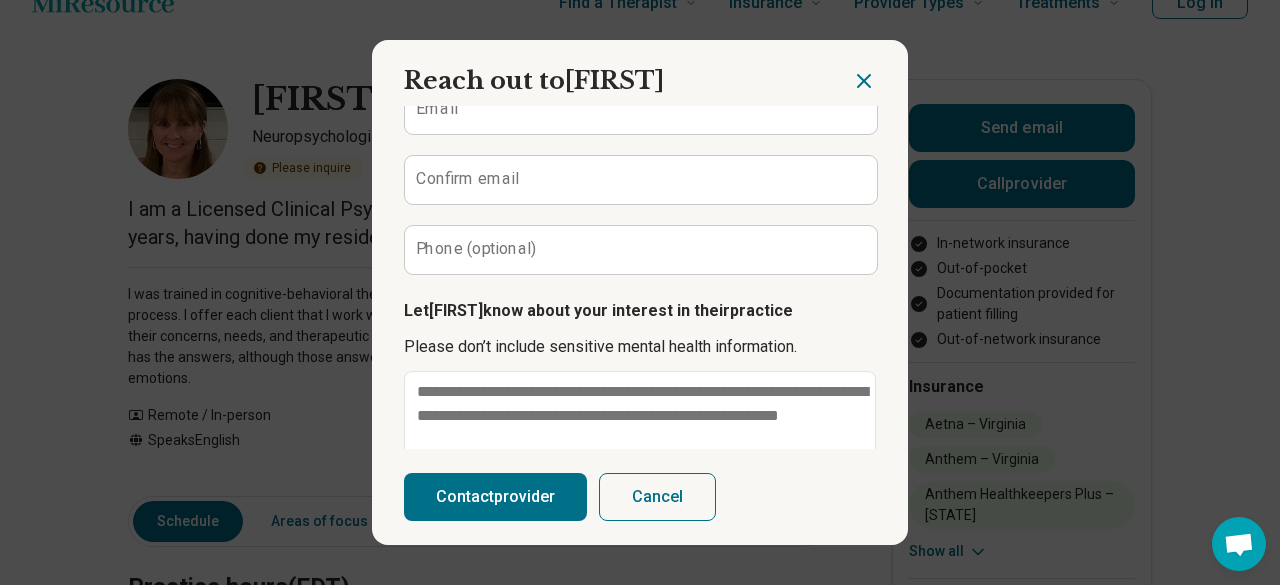 drag, startPoint x: 903, startPoint y: 328, endPoint x: 902, endPoint y: 342, distance: 14.035668 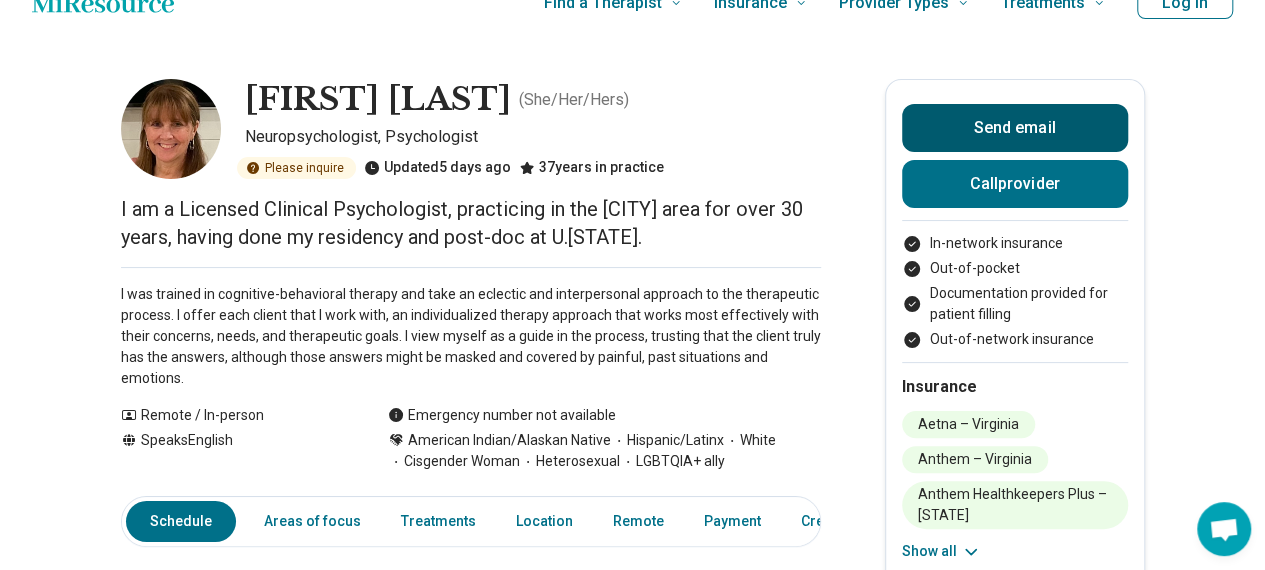 click on "Send email" at bounding box center [1015, 128] 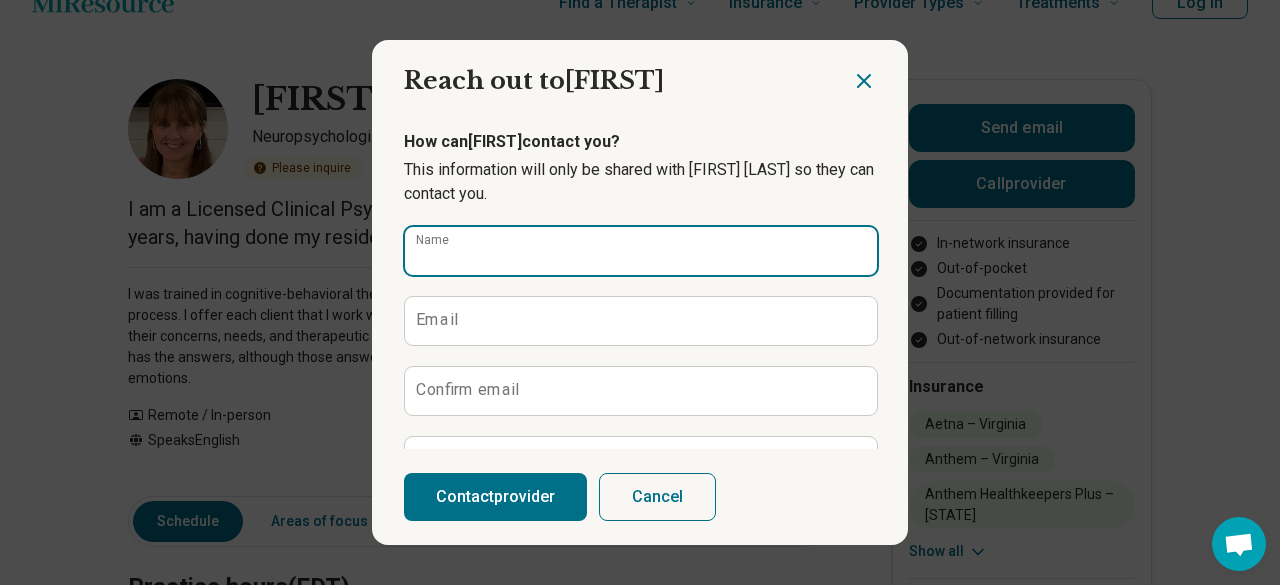 click on "Name" at bounding box center (641, 251) 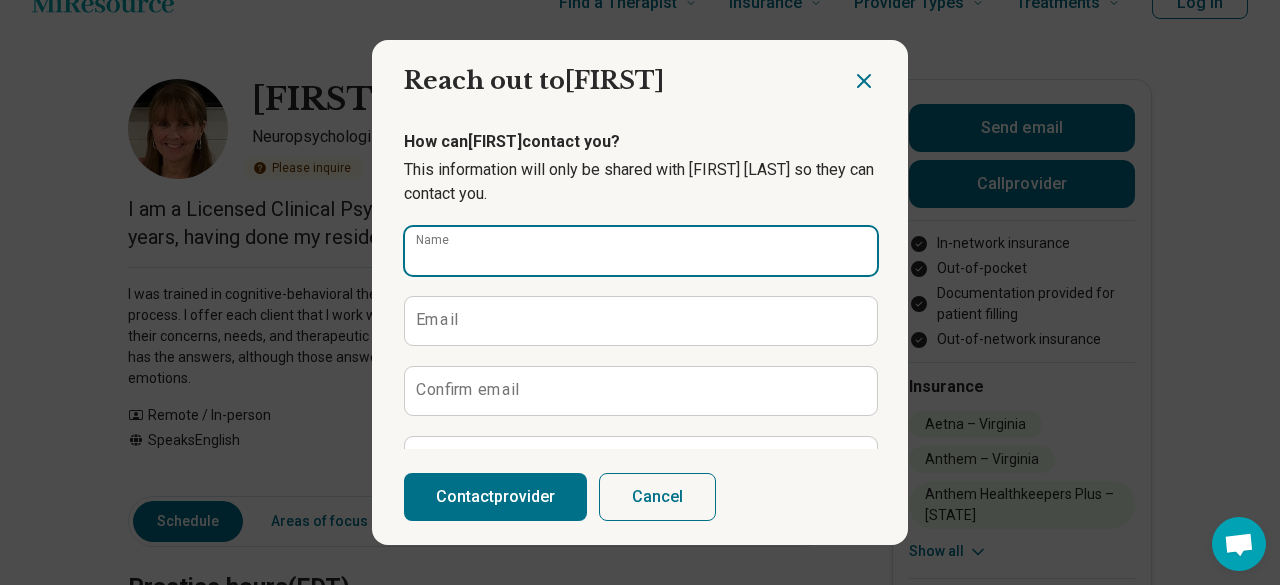 type on "**********" 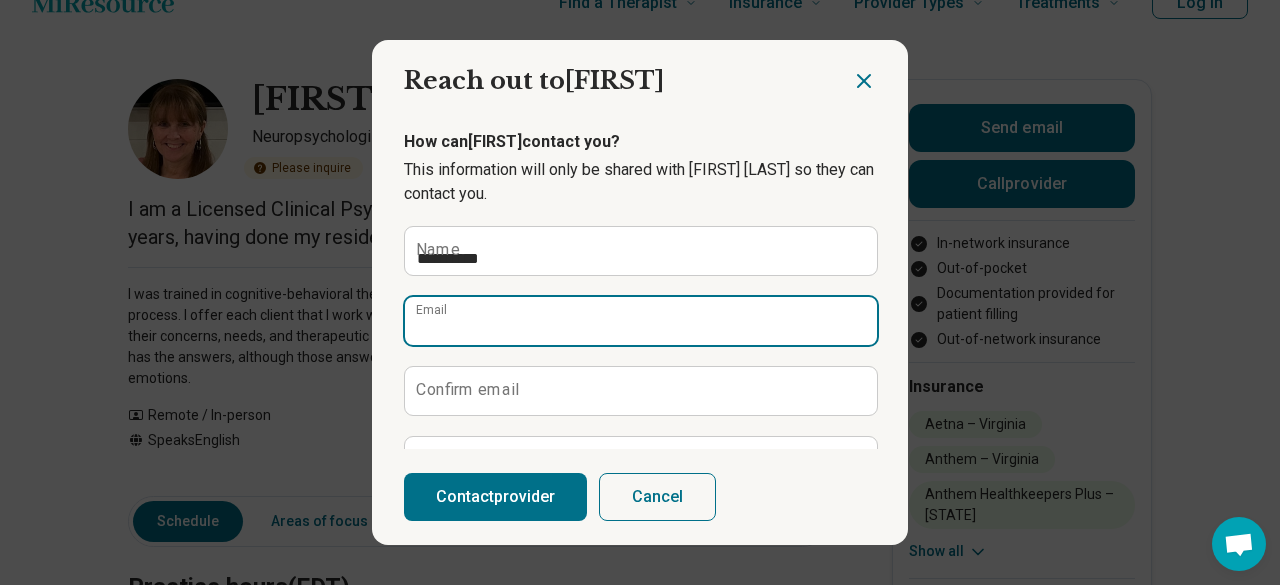 type on "**********" 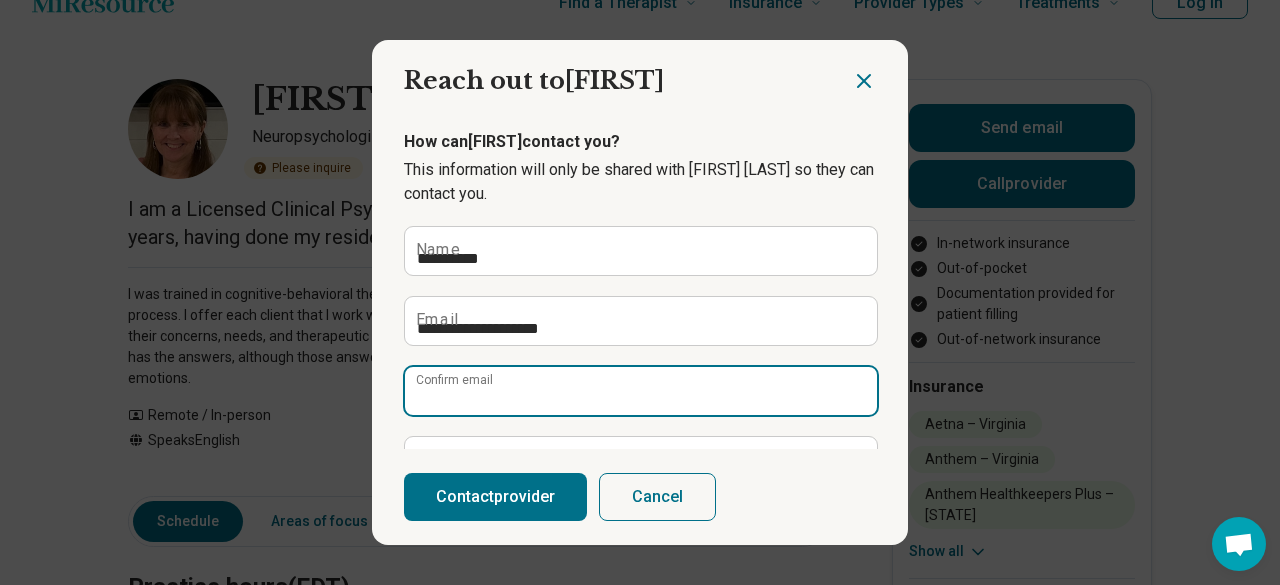 type on "**********" 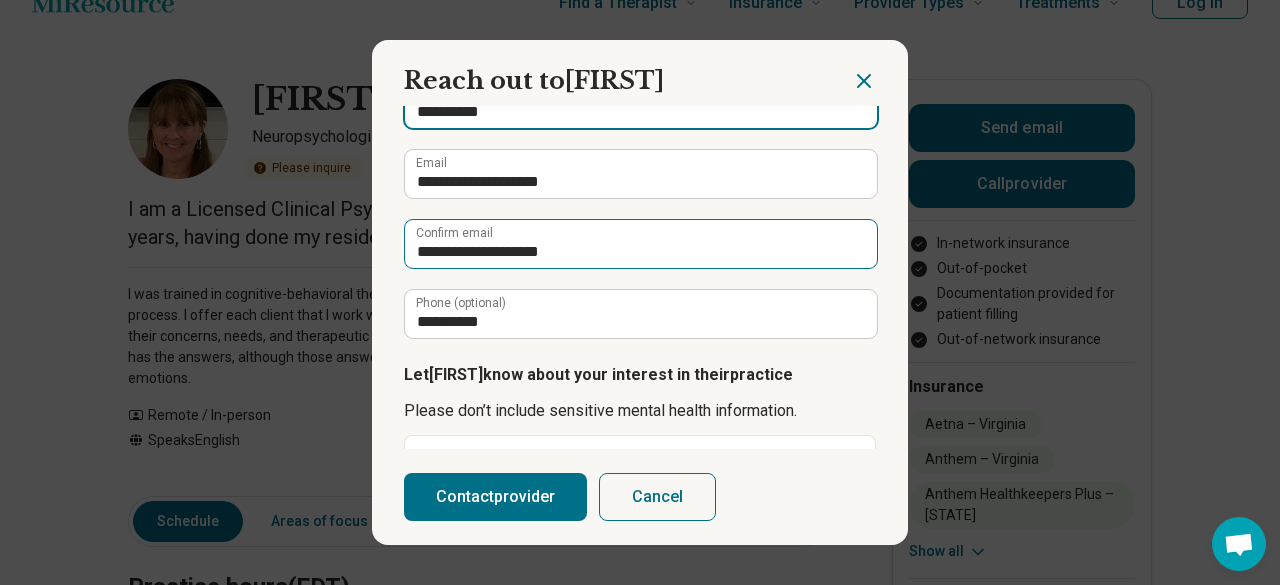 scroll, scrollTop: 164, scrollLeft: 0, axis: vertical 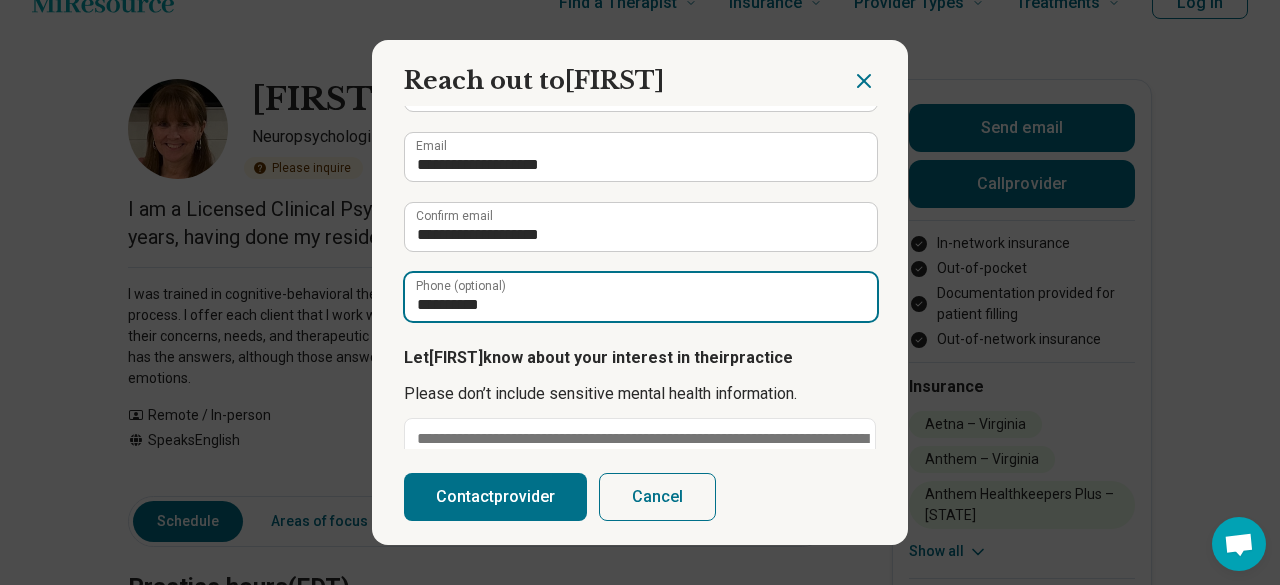 click on "**********" at bounding box center [641, 297] 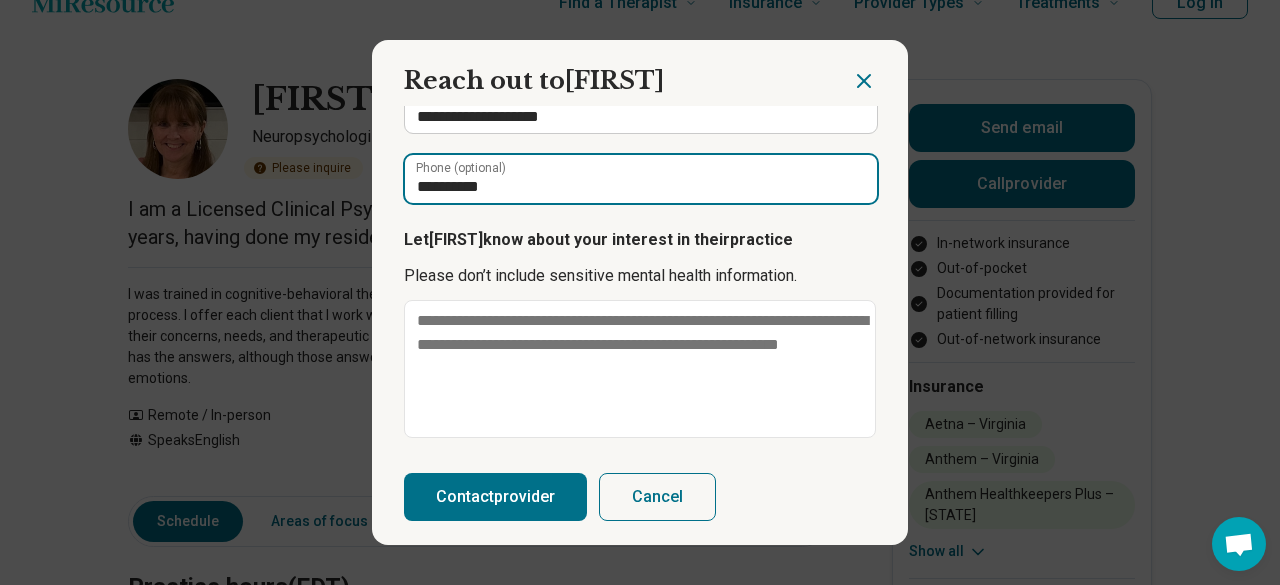 scroll, scrollTop: 283, scrollLeft: 0, axis: vertical 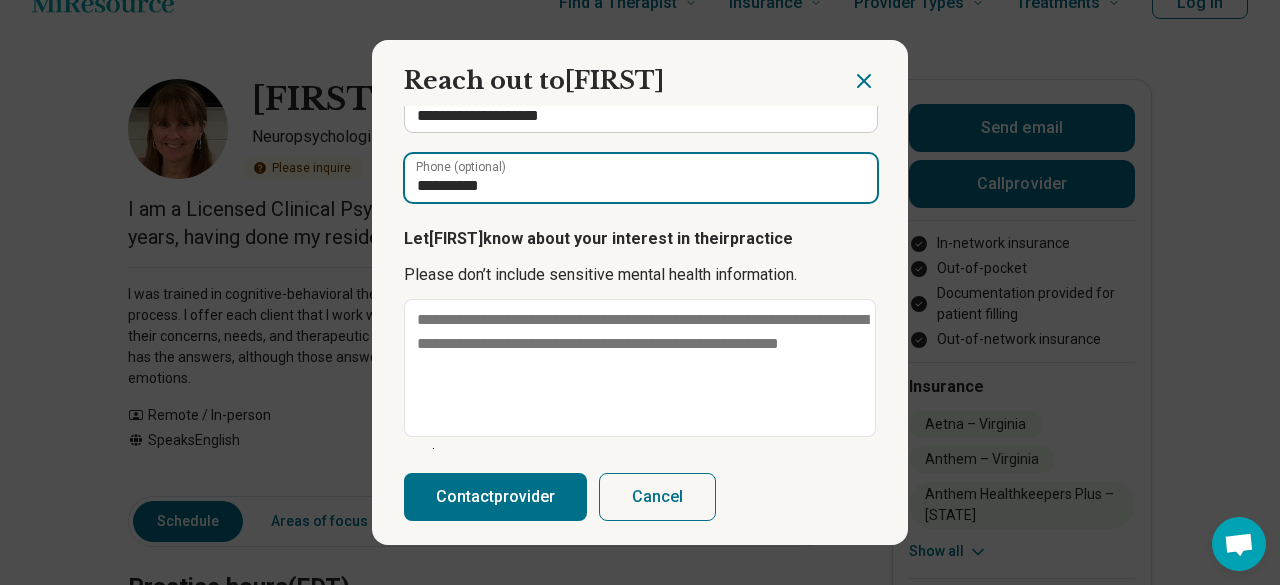 click on "**********" at bounding box center [641, 178] 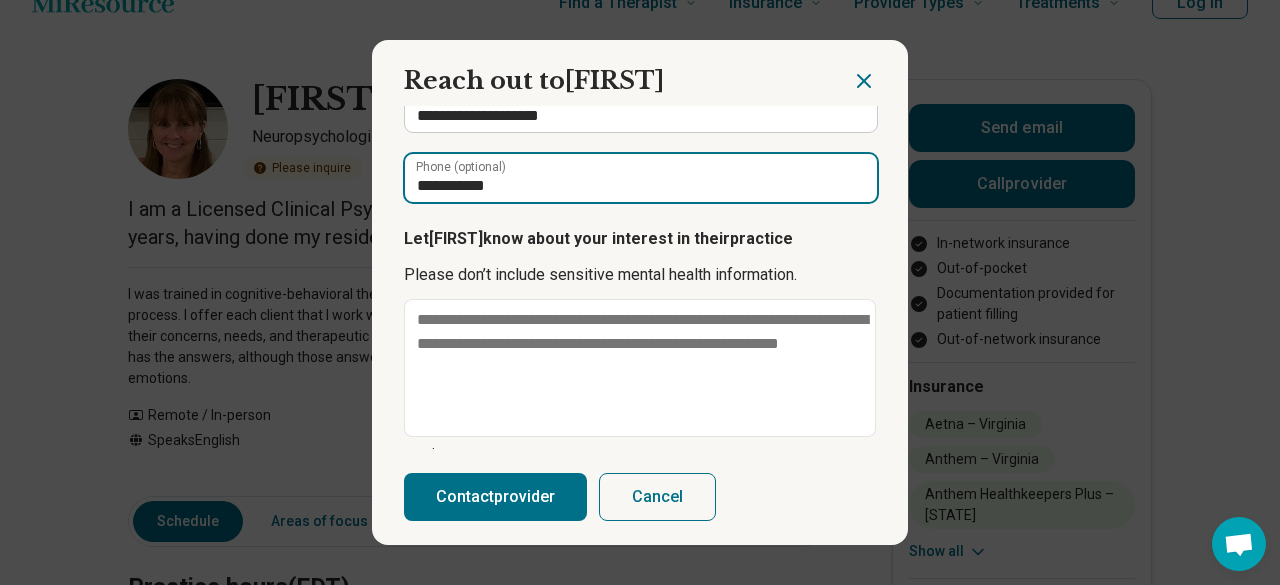 click on "**********" at bounding box center (641, 178) 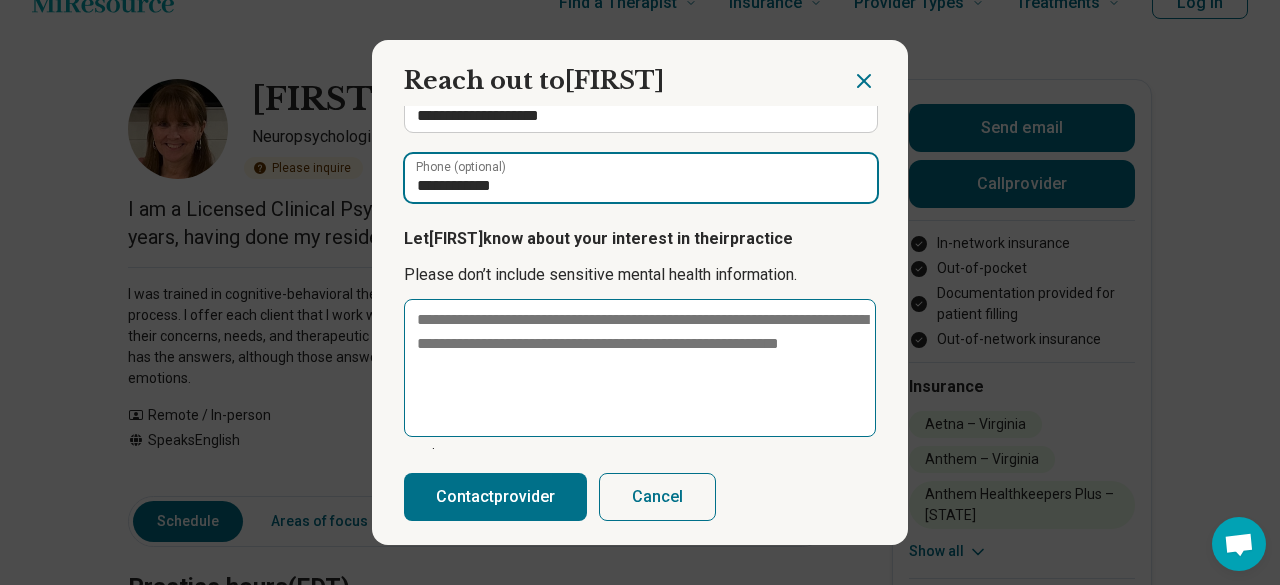 type on "**********" 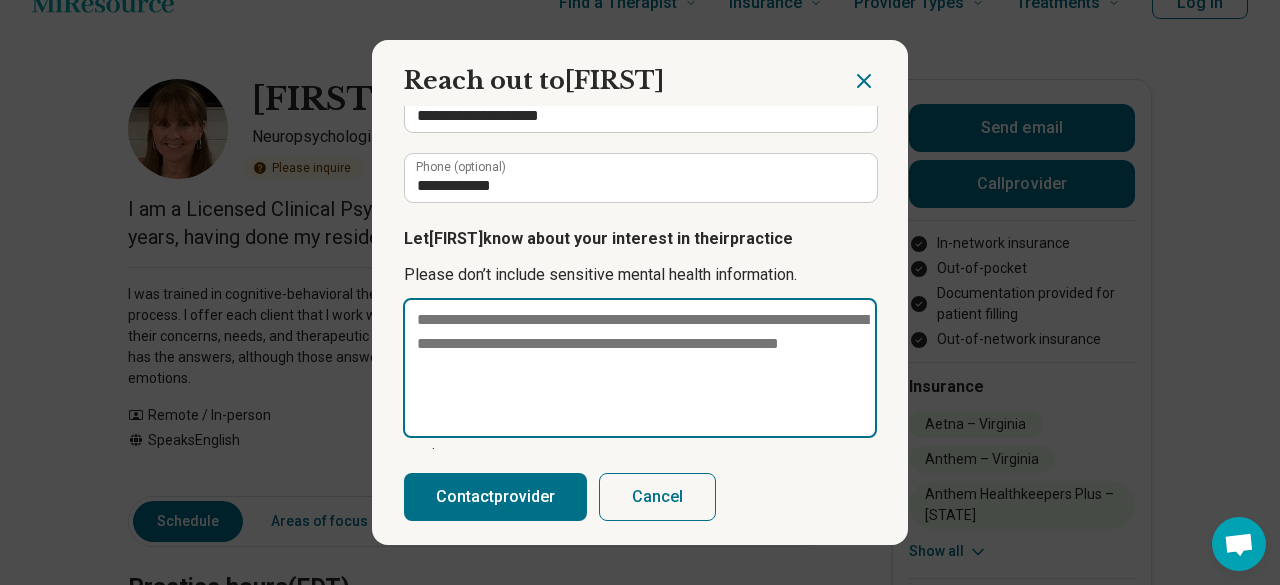 click at bounding box center [640, 368] 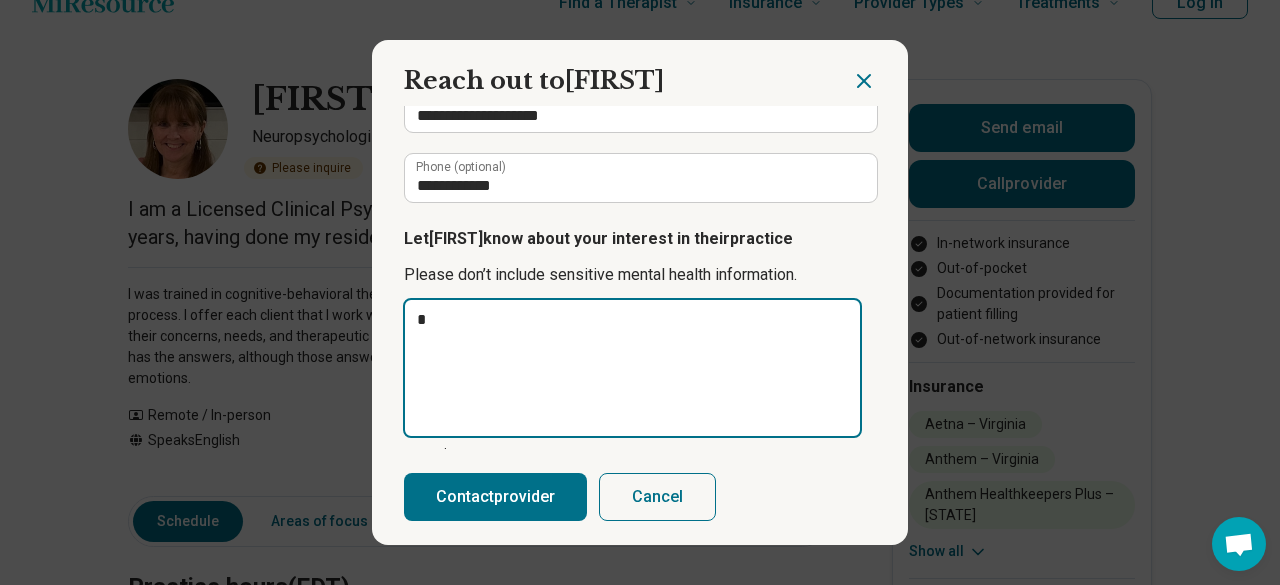 type on "*" 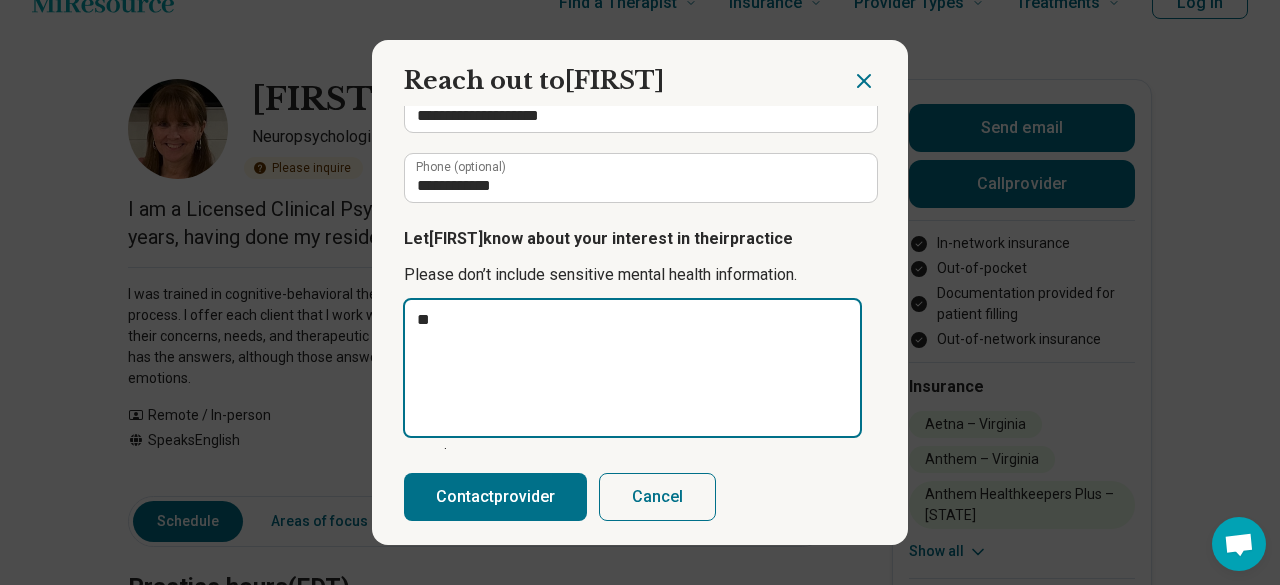 type on "*" 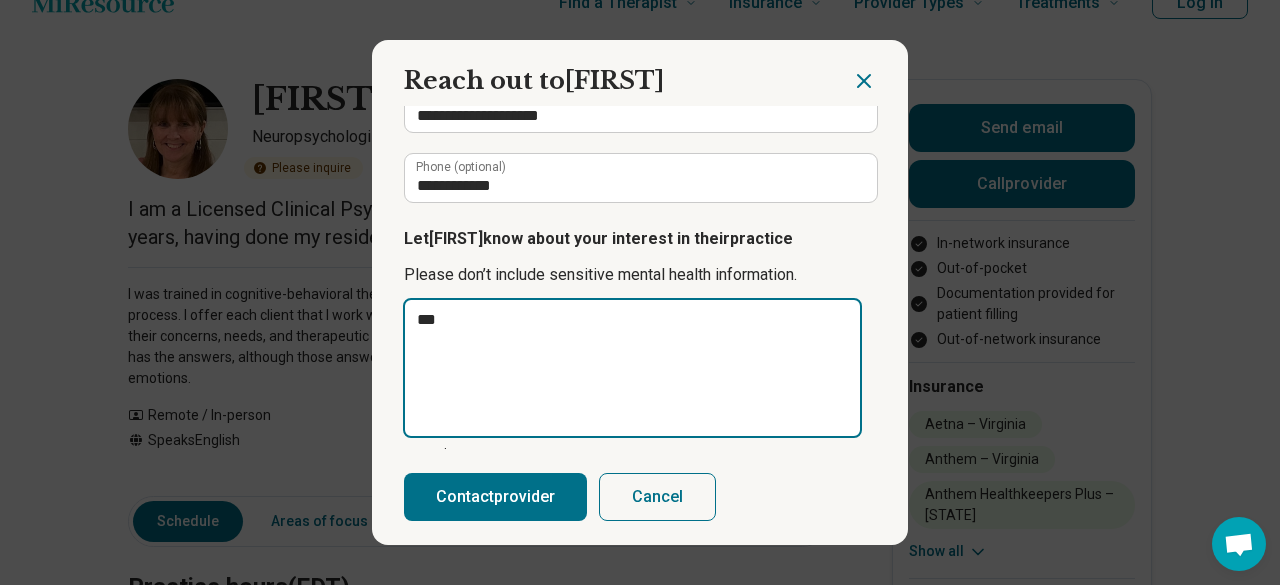 type on "*" 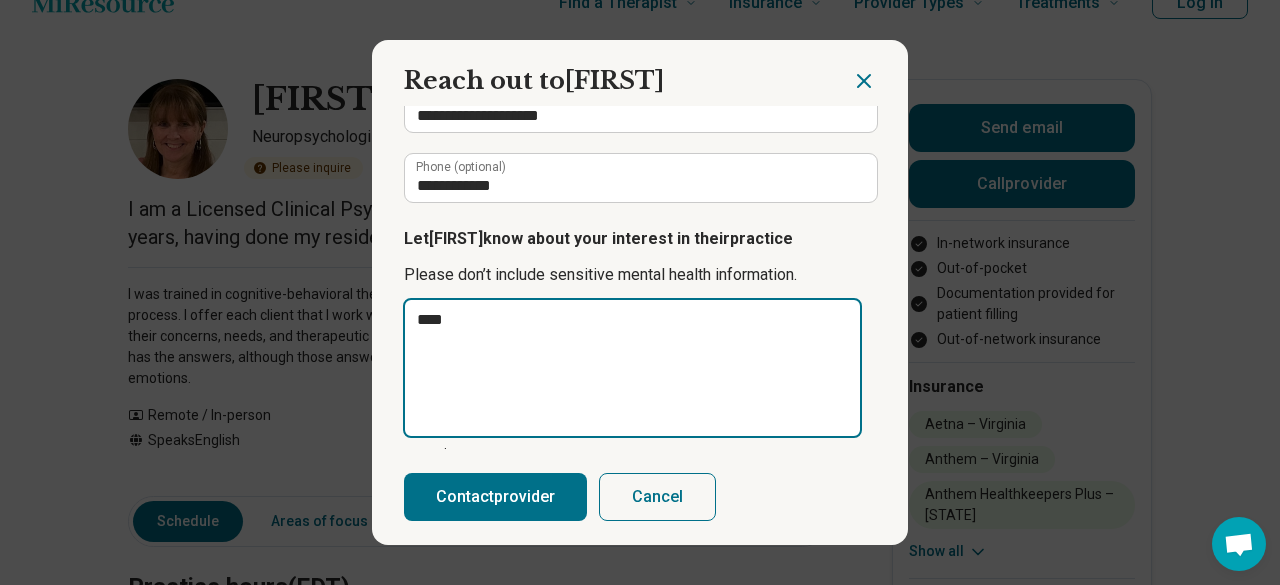 type on "*****" 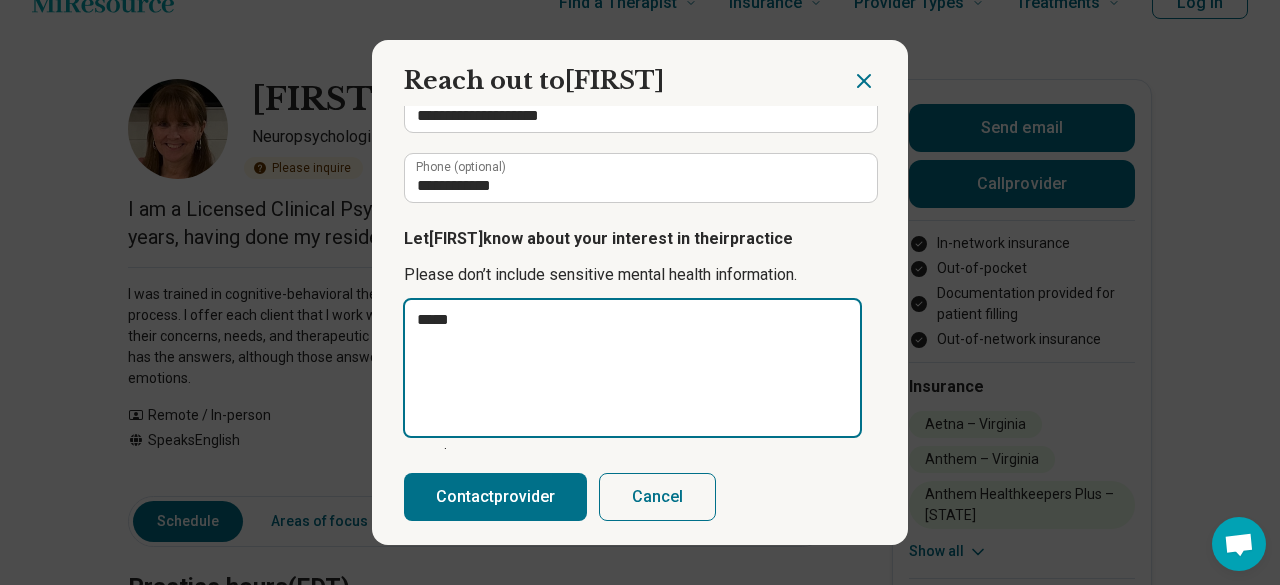 type on "*" 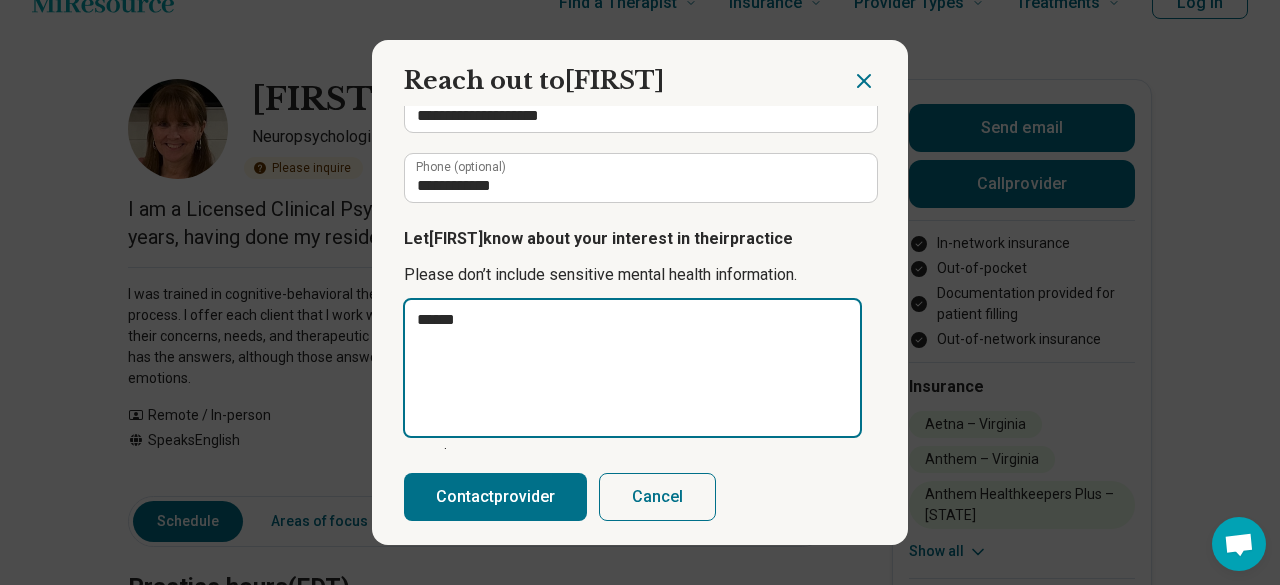 type on "*" 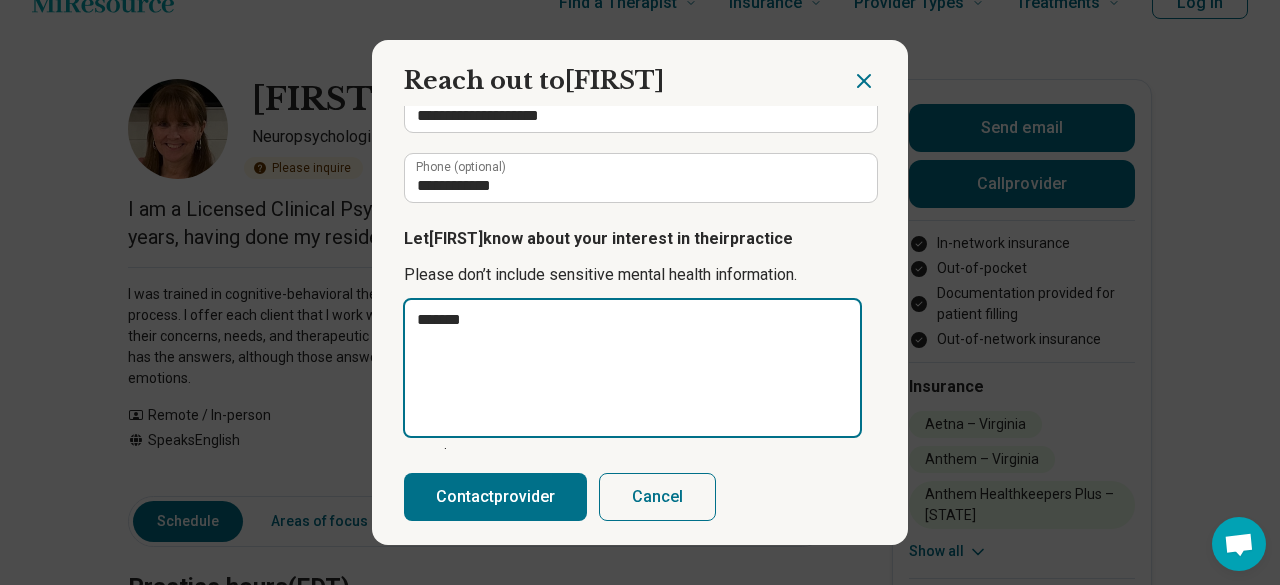 type on "*" 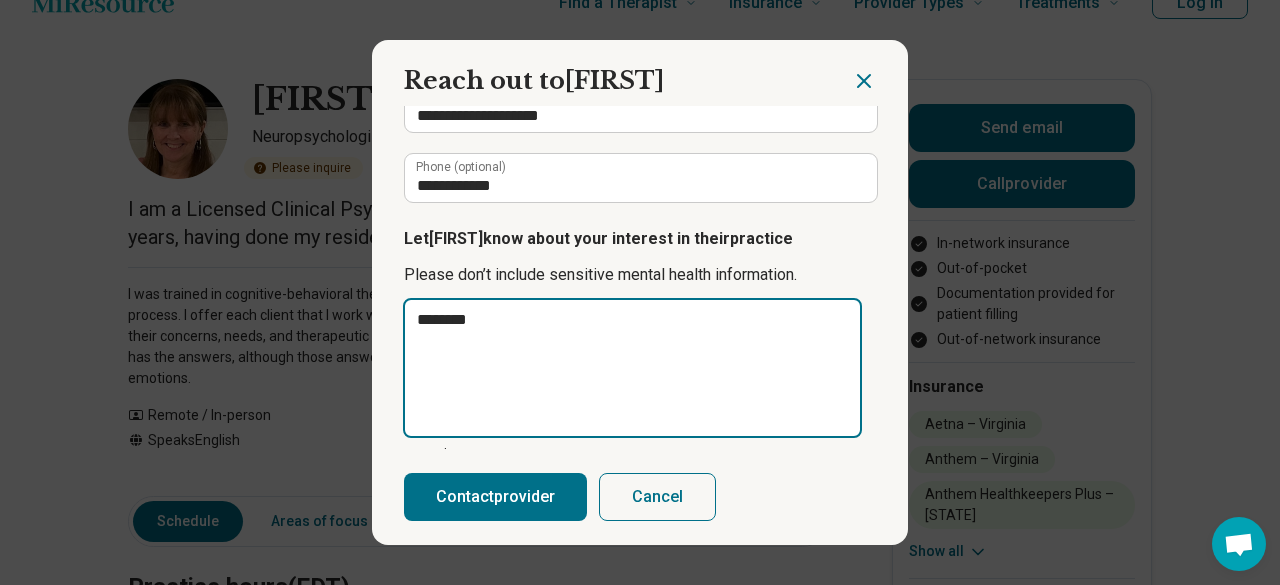 type on "*" 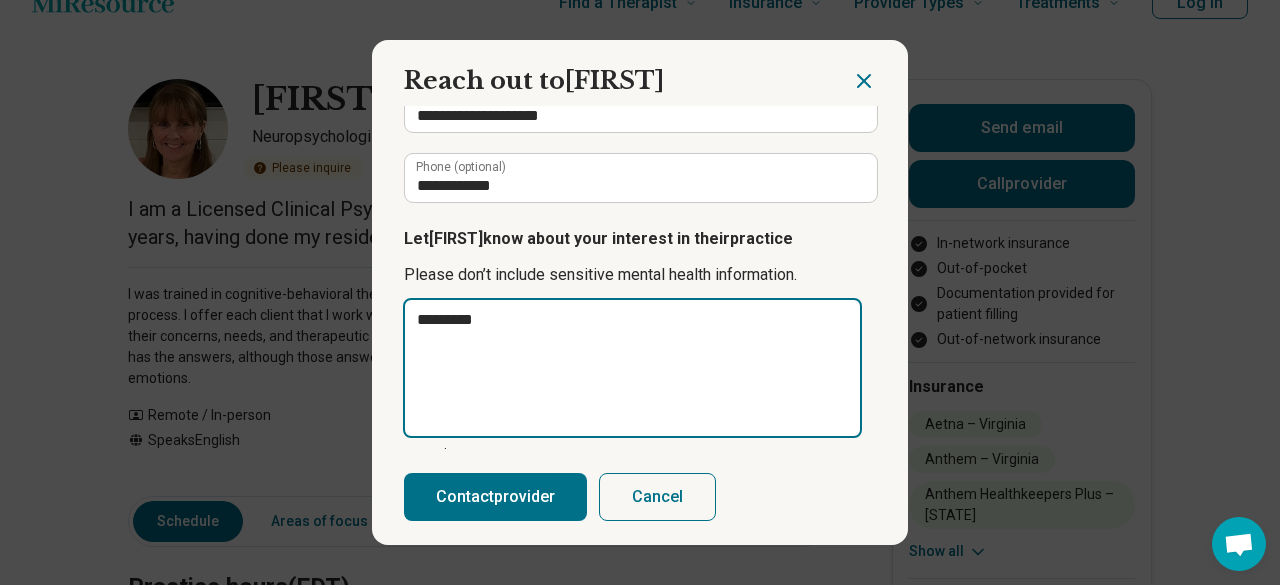 type on "*" 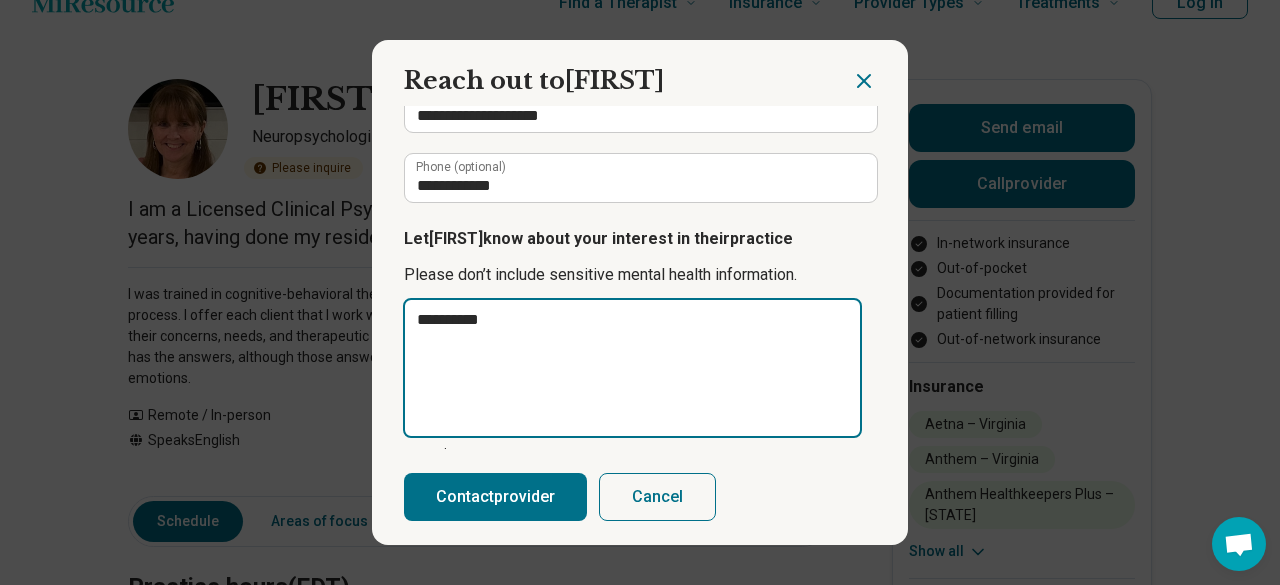 type on "**********" 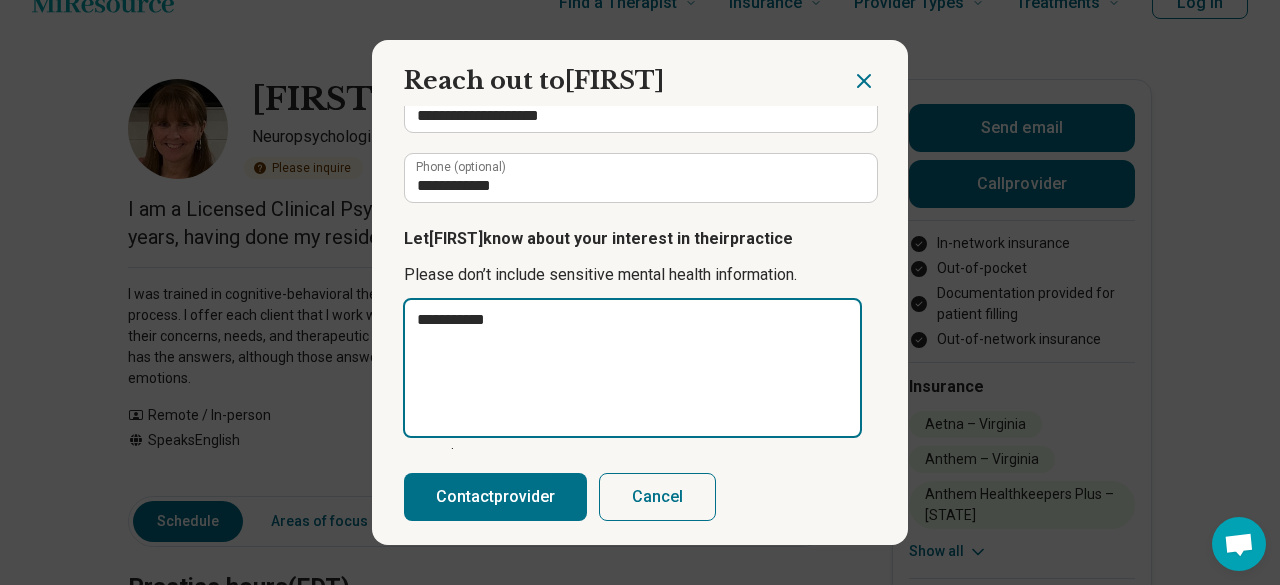 type on "*" 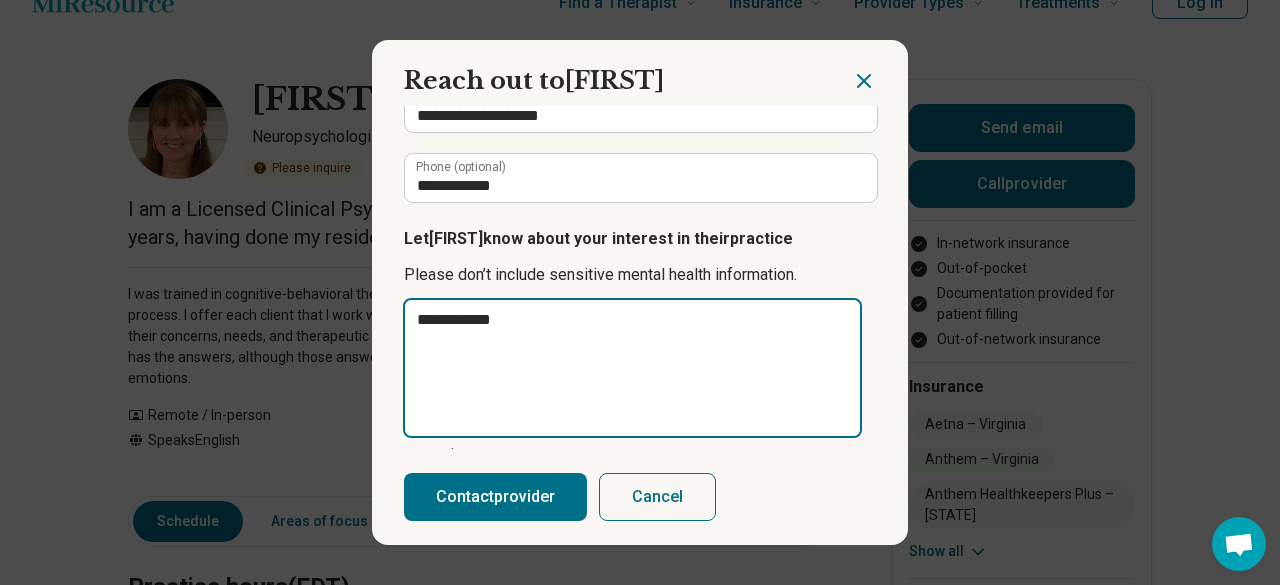 type on "*" 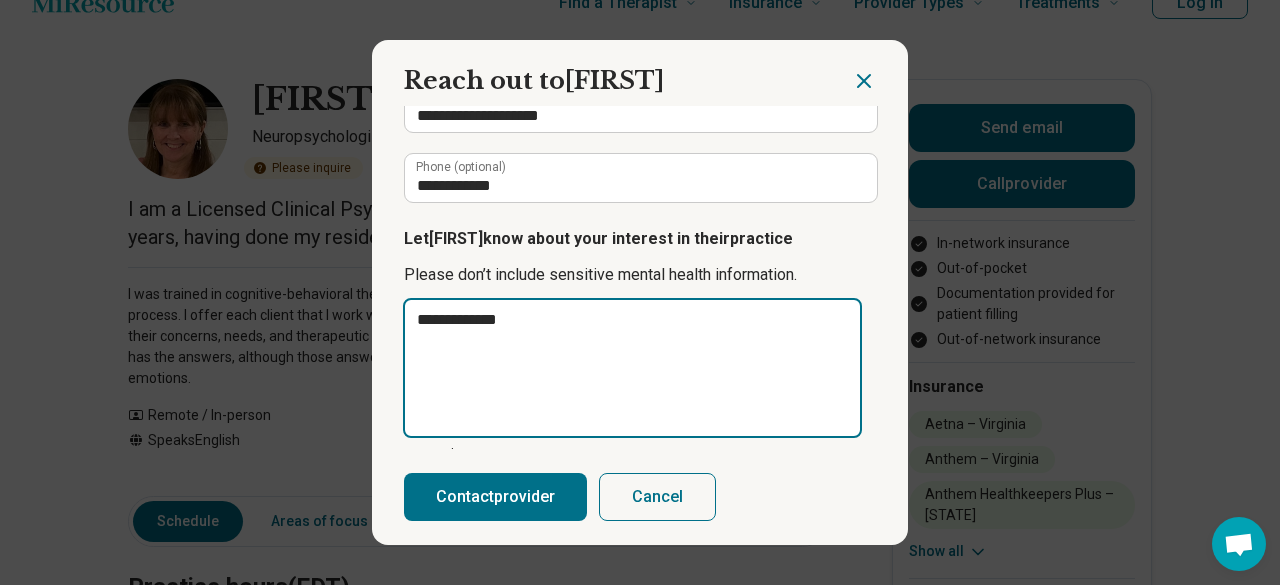 type on "*" 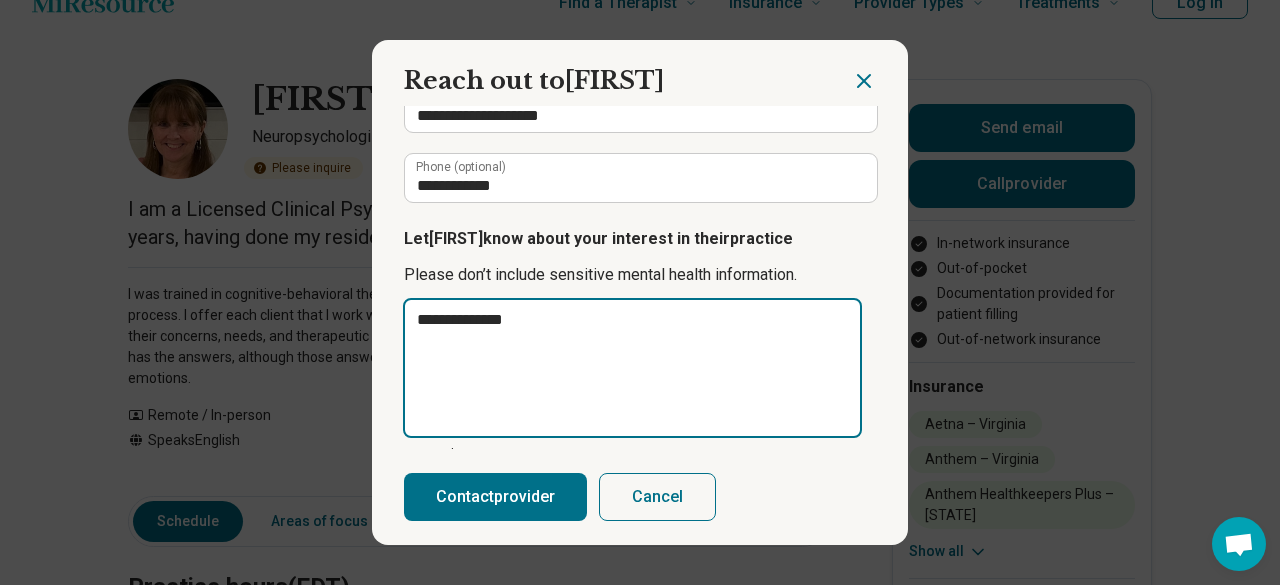 type on "*" 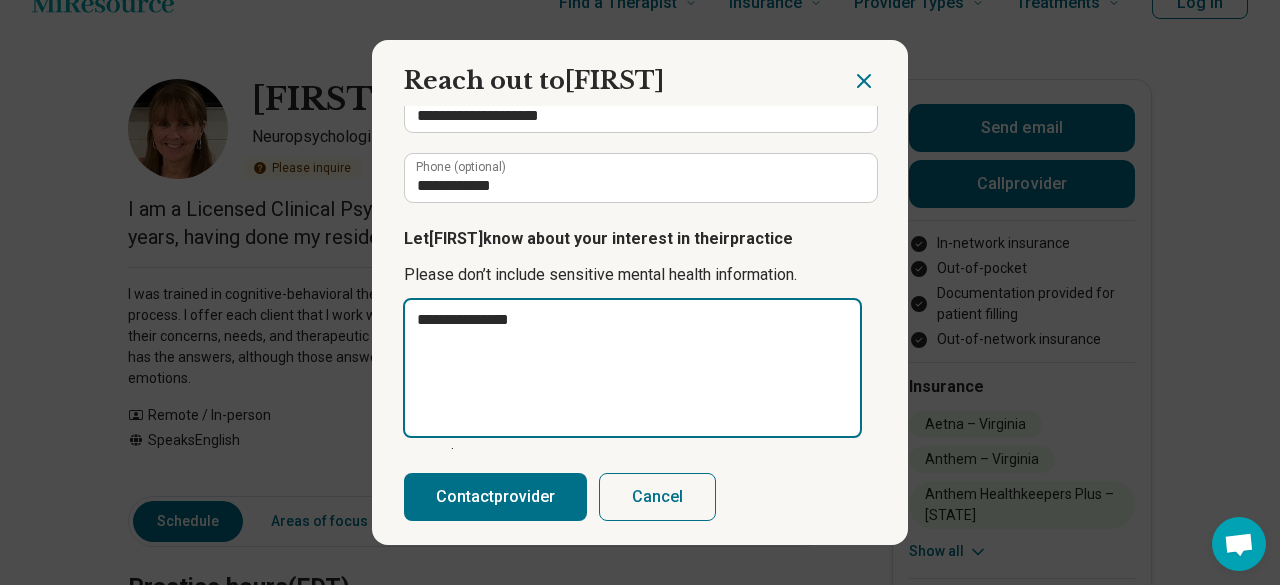 type on "*" 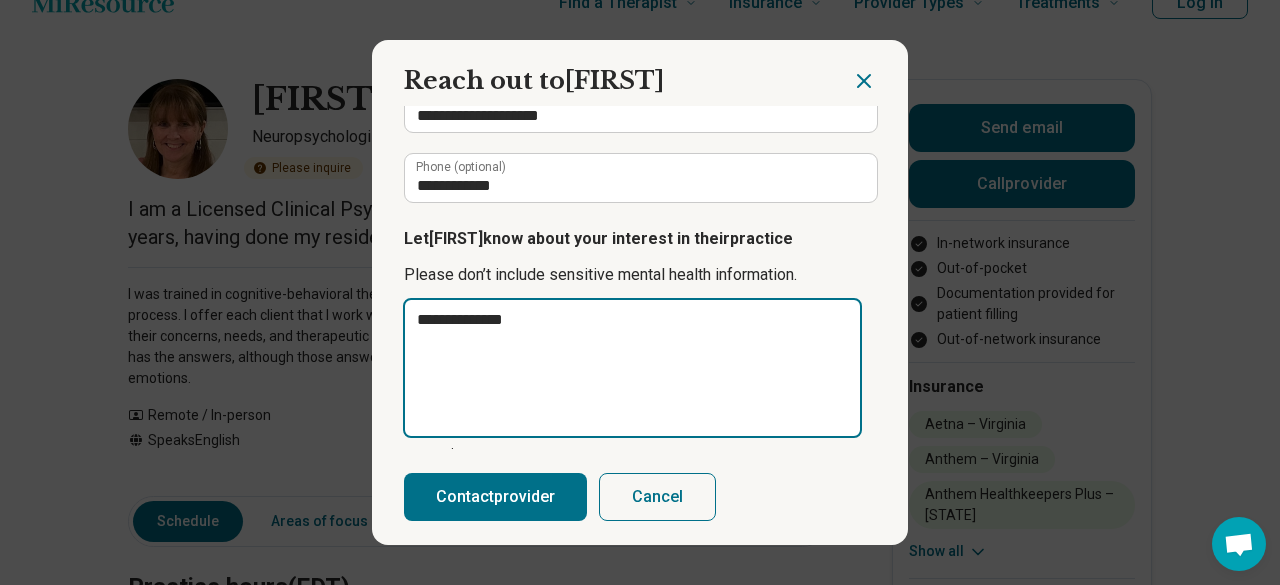 type on "*" 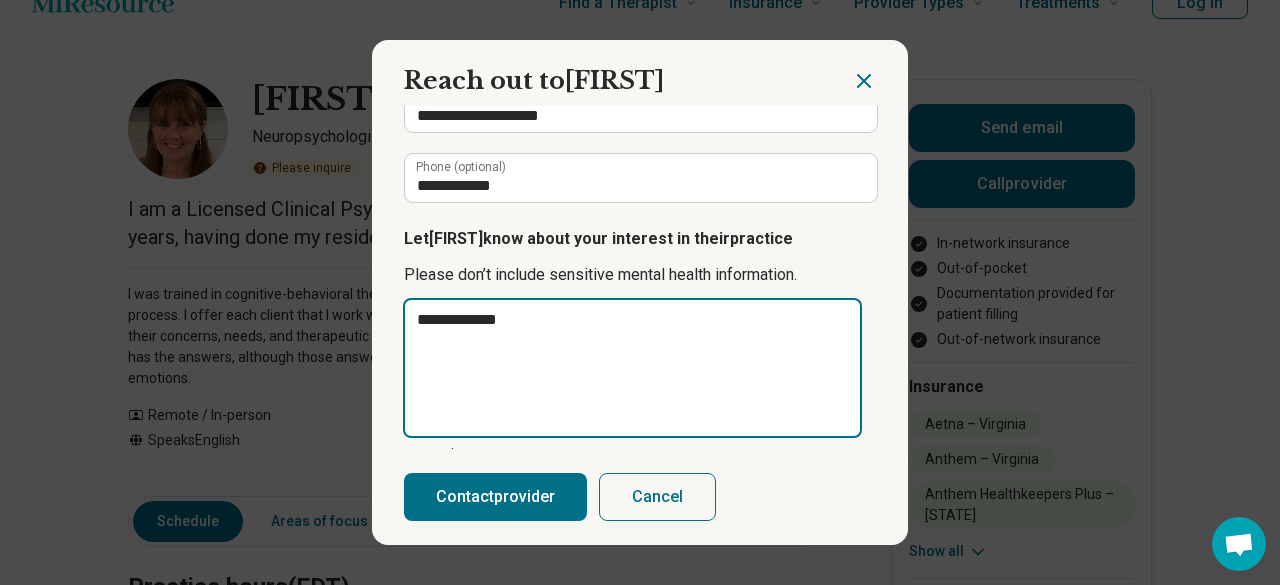 type on "*" 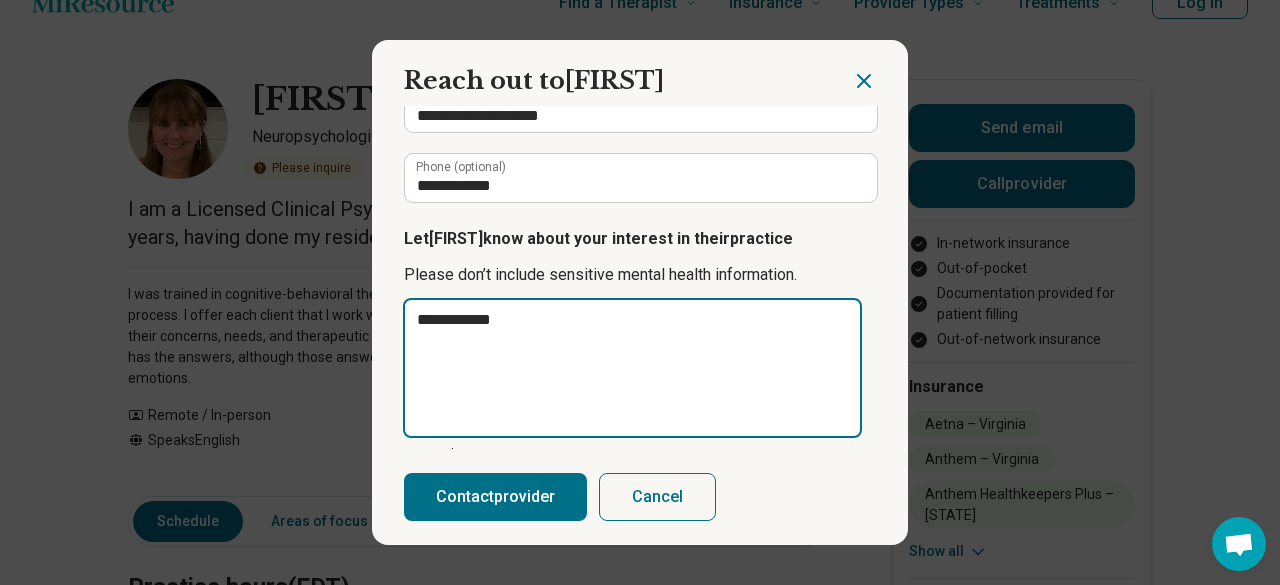 type on "*" 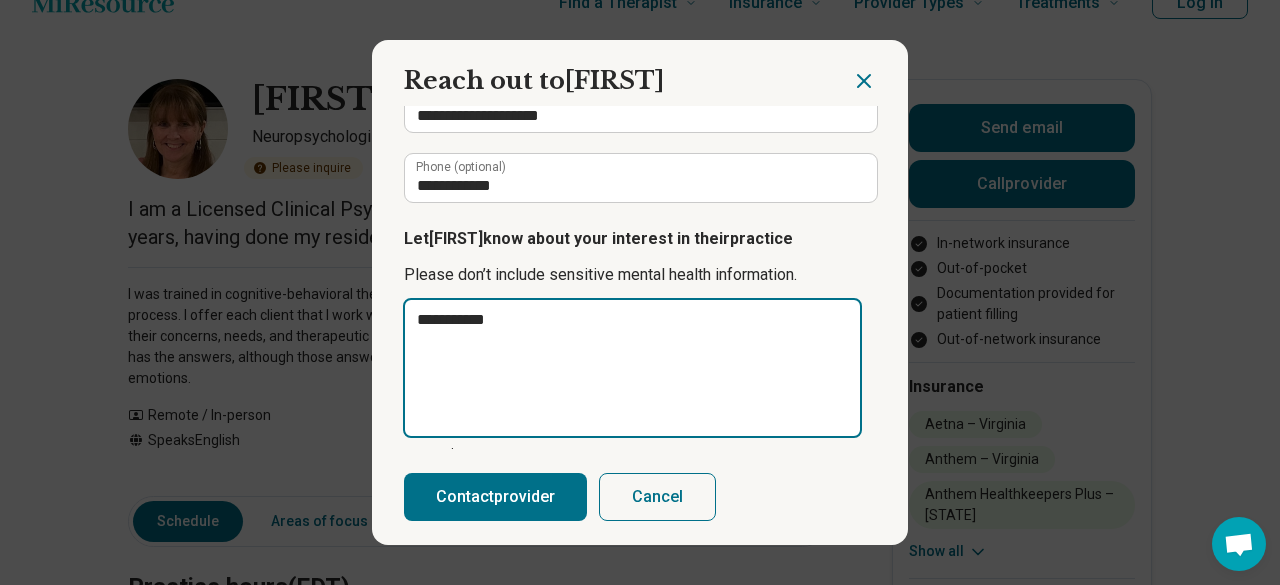 type on "*" 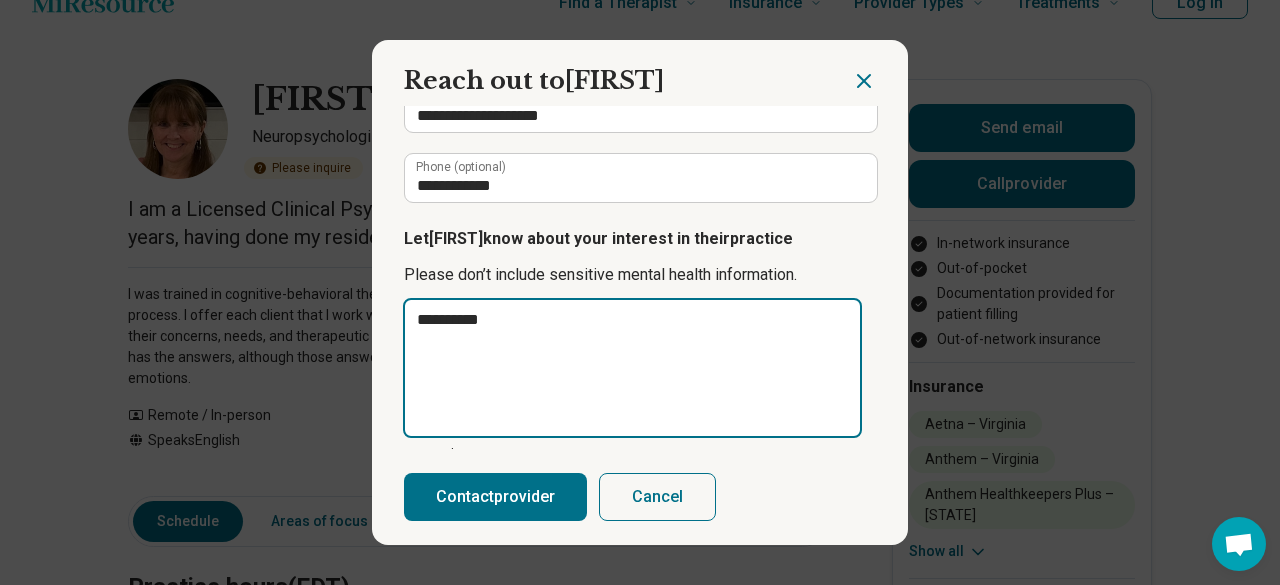 type on "*" 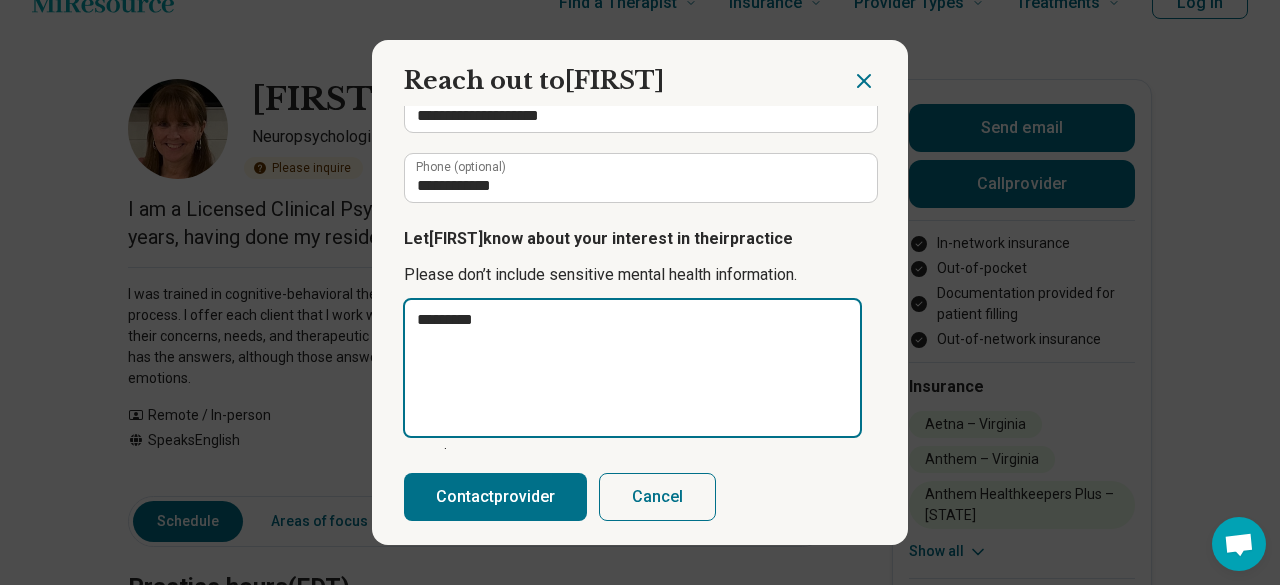 type on "*" 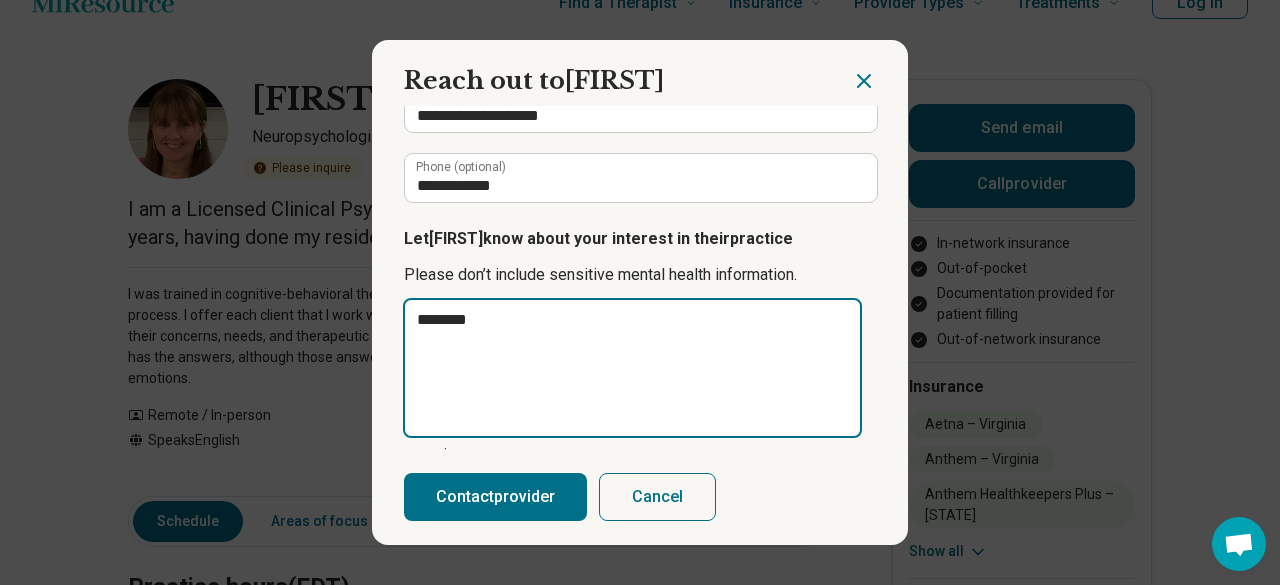 type on "*" 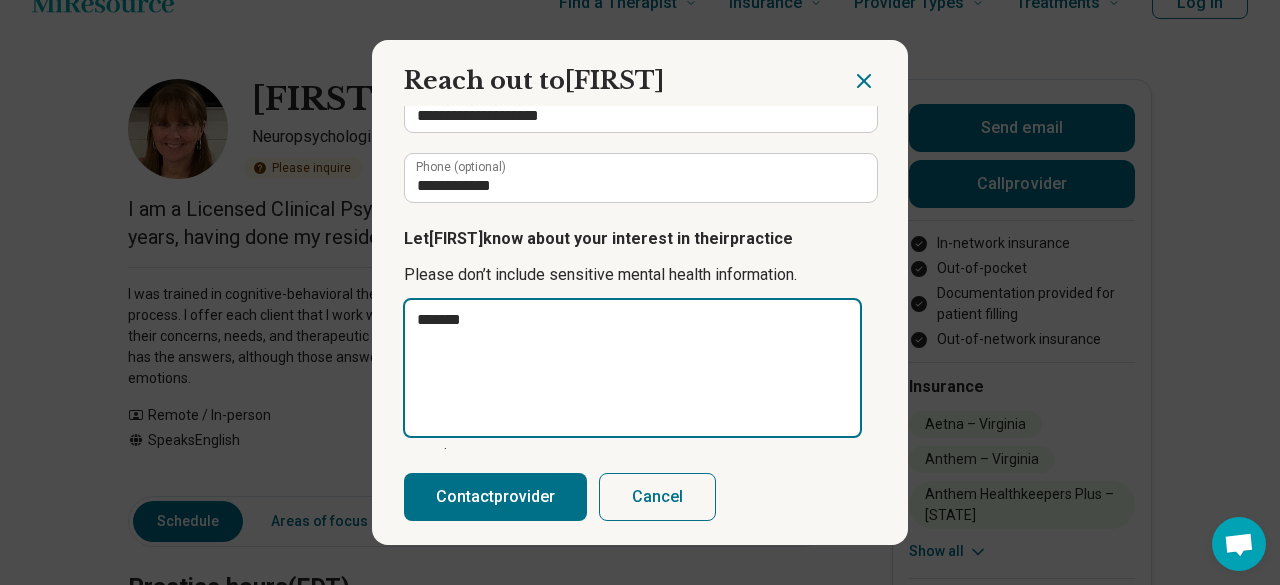 type on "*" 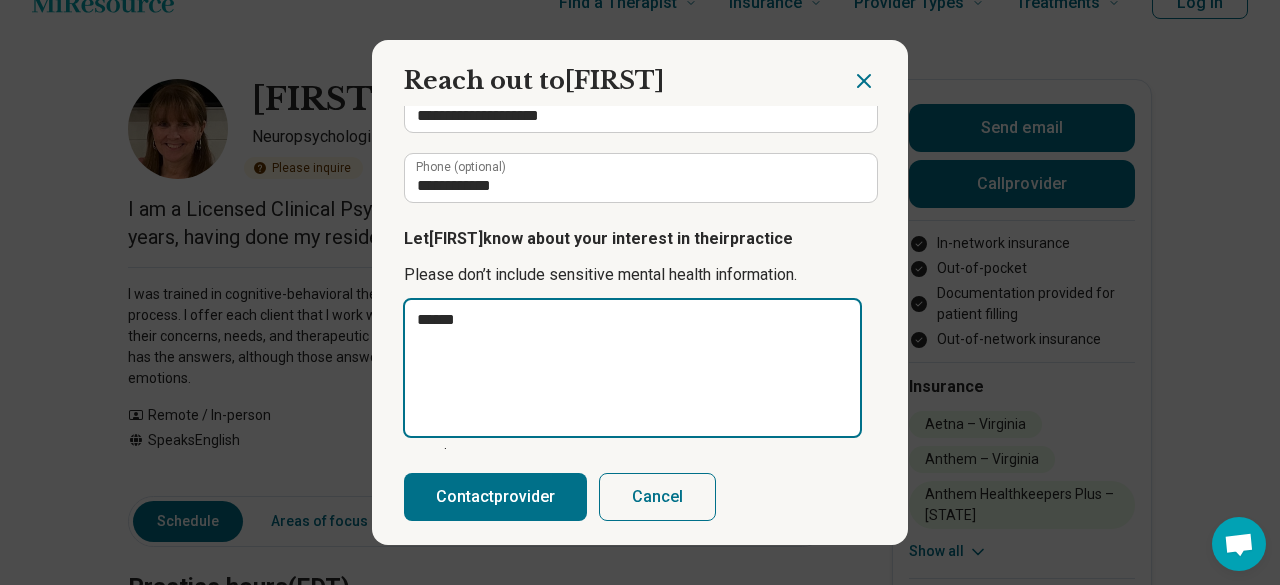 type on "*" 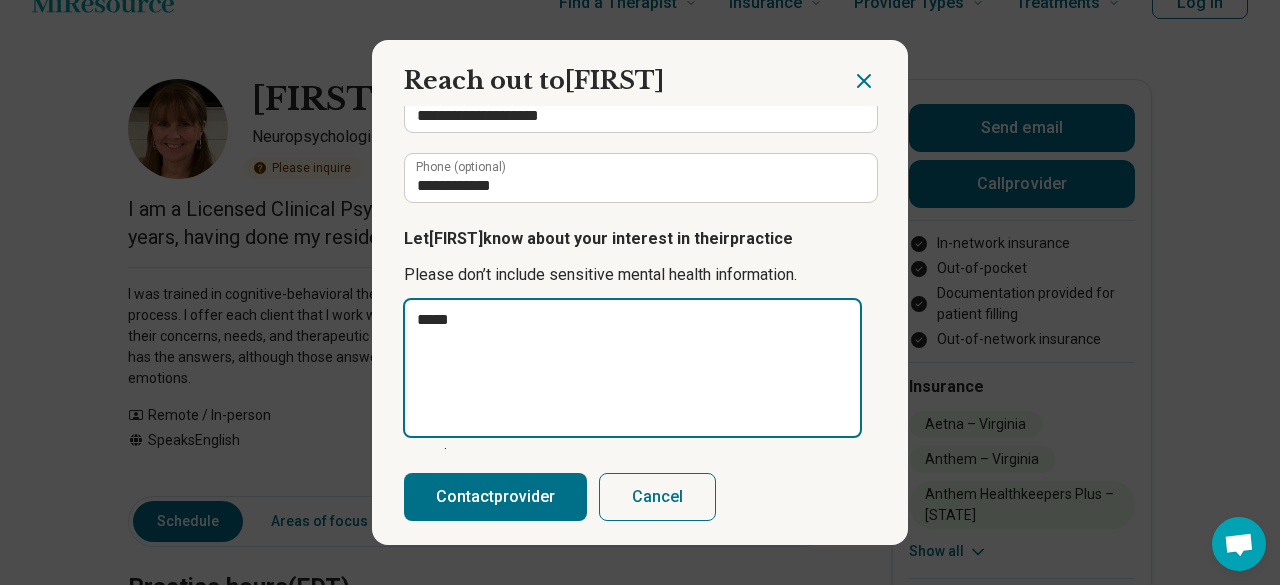 type on "*" 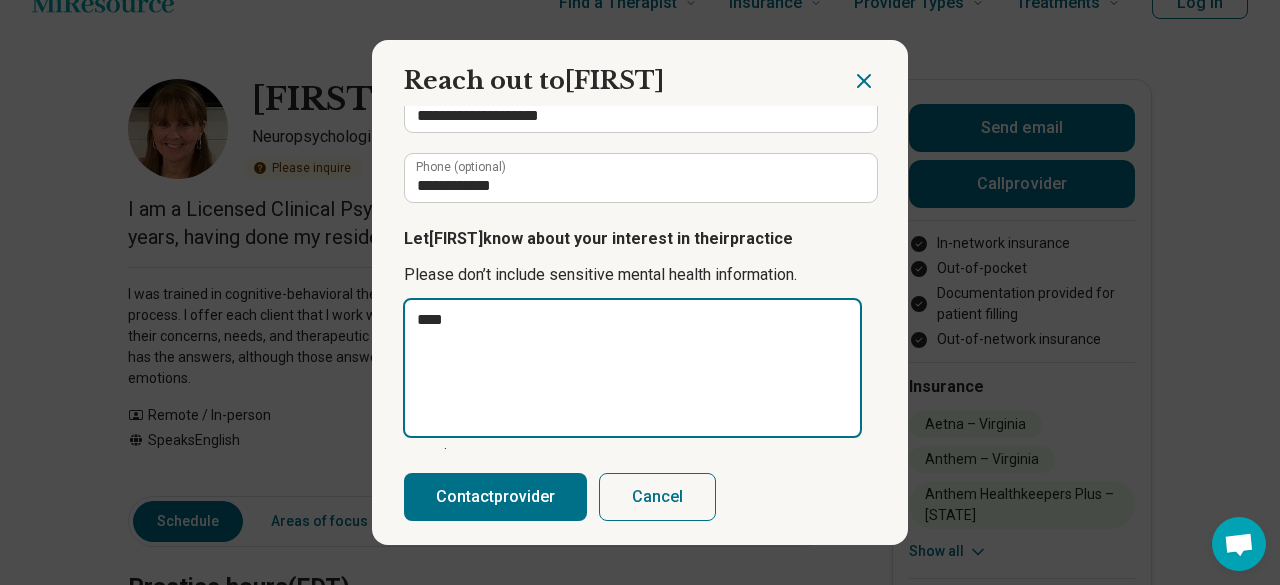 type on "*" 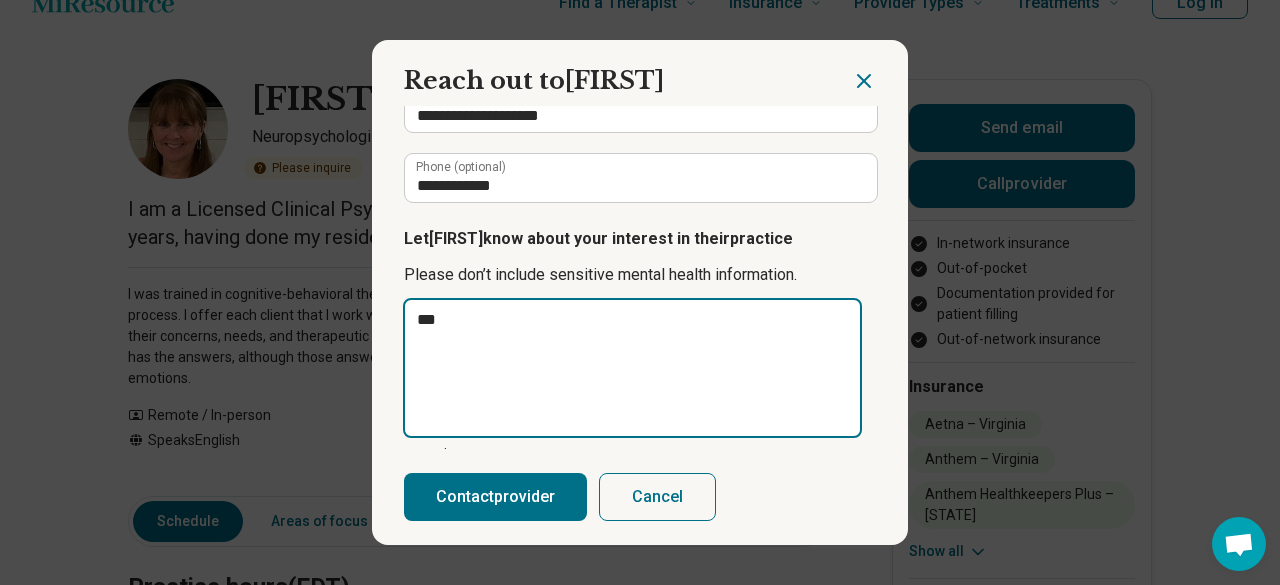 type on "*" 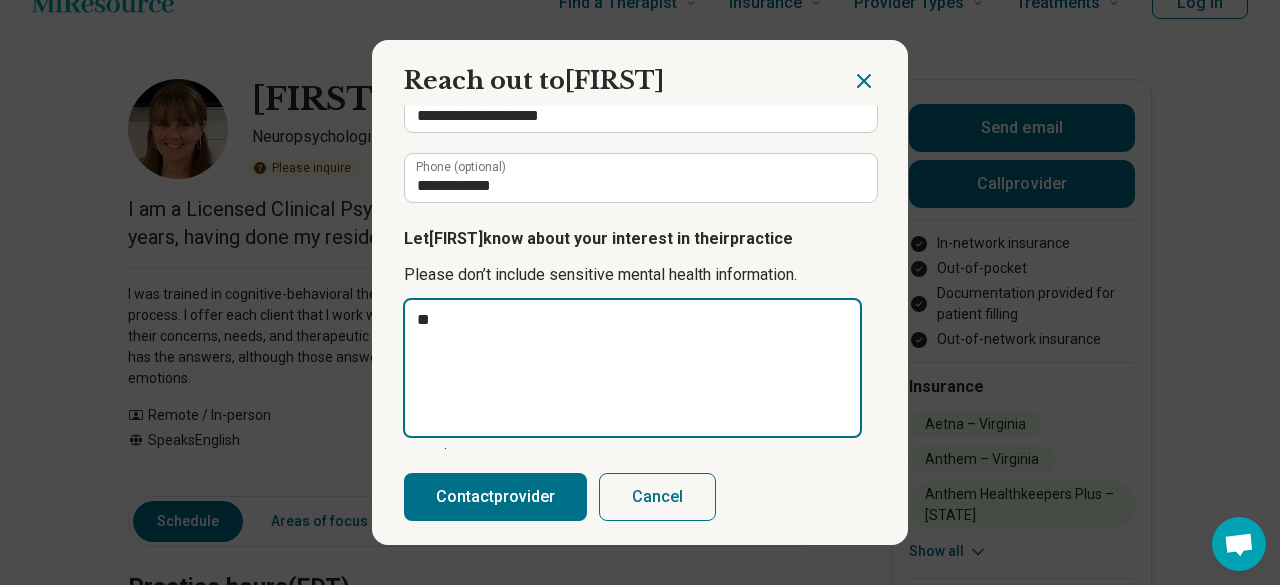 type on "*" 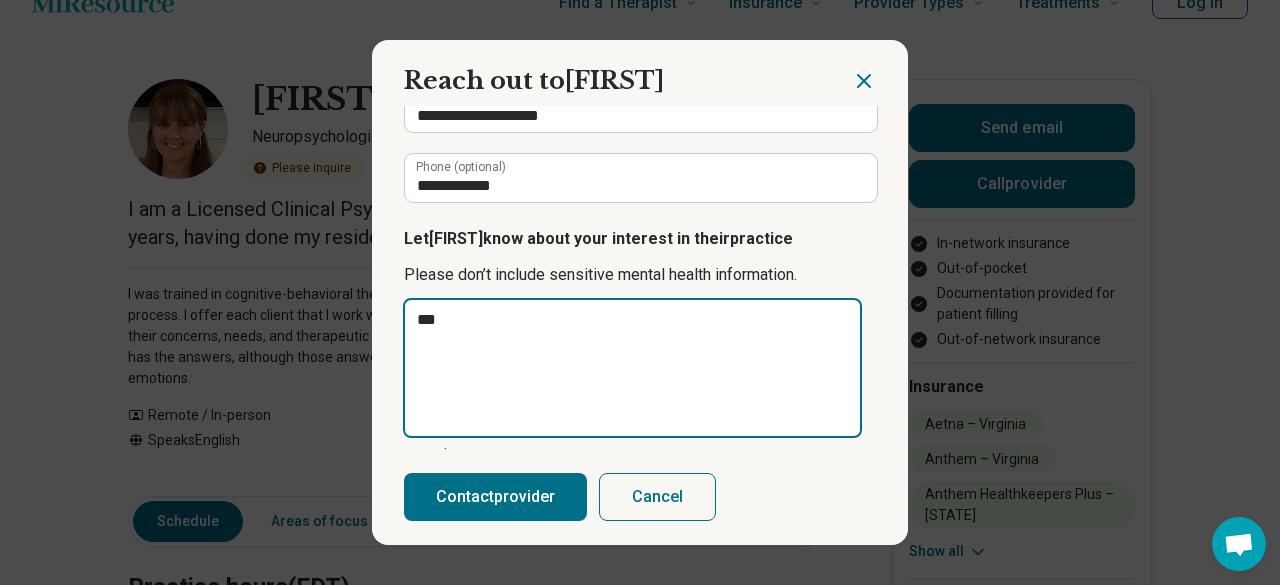 type on "*" 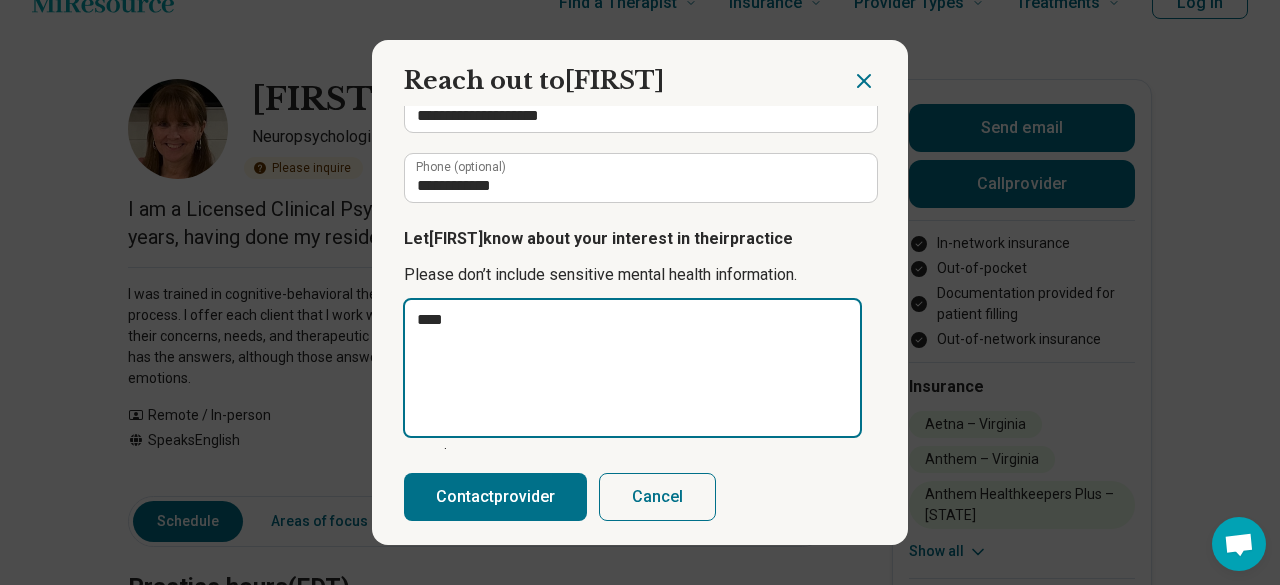 type on "*" 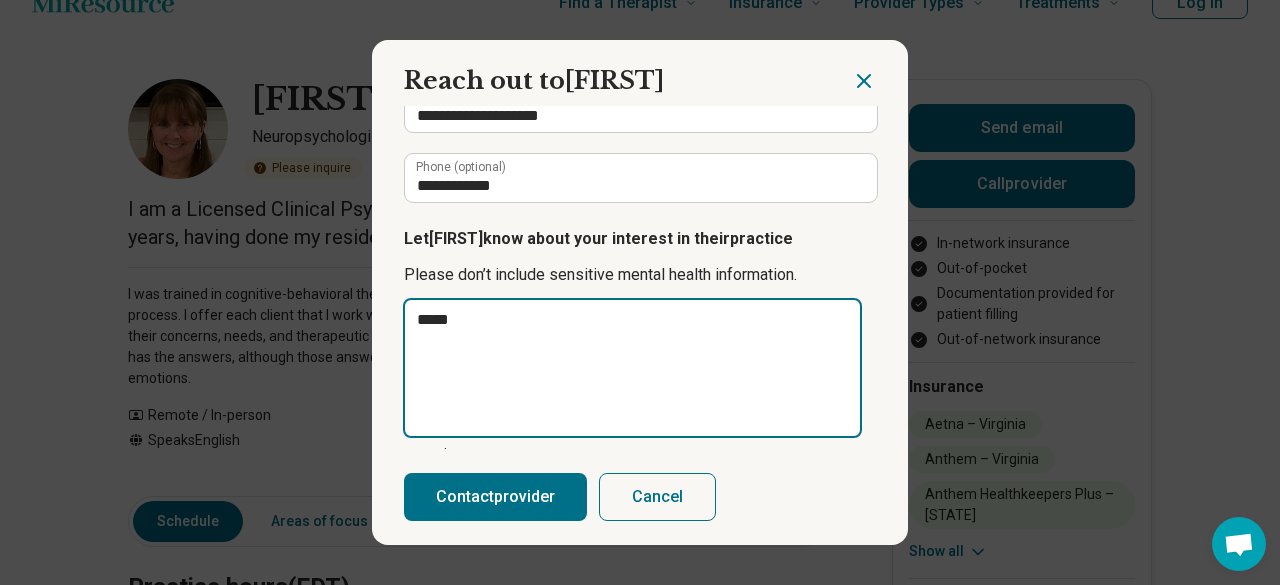 type on "*" 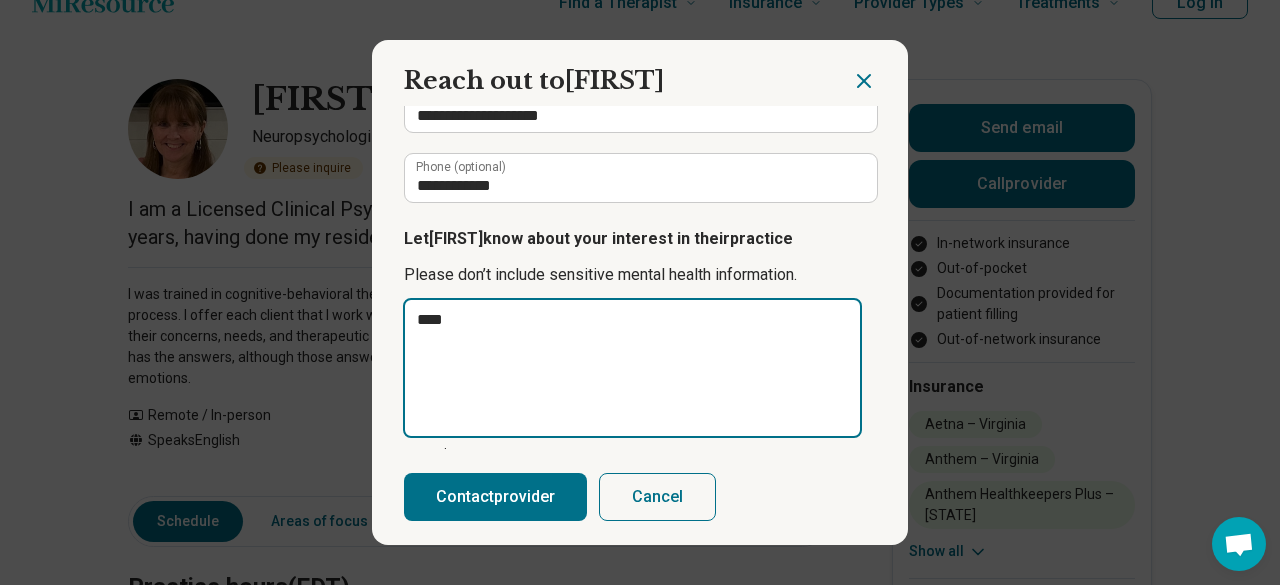 type on "*" 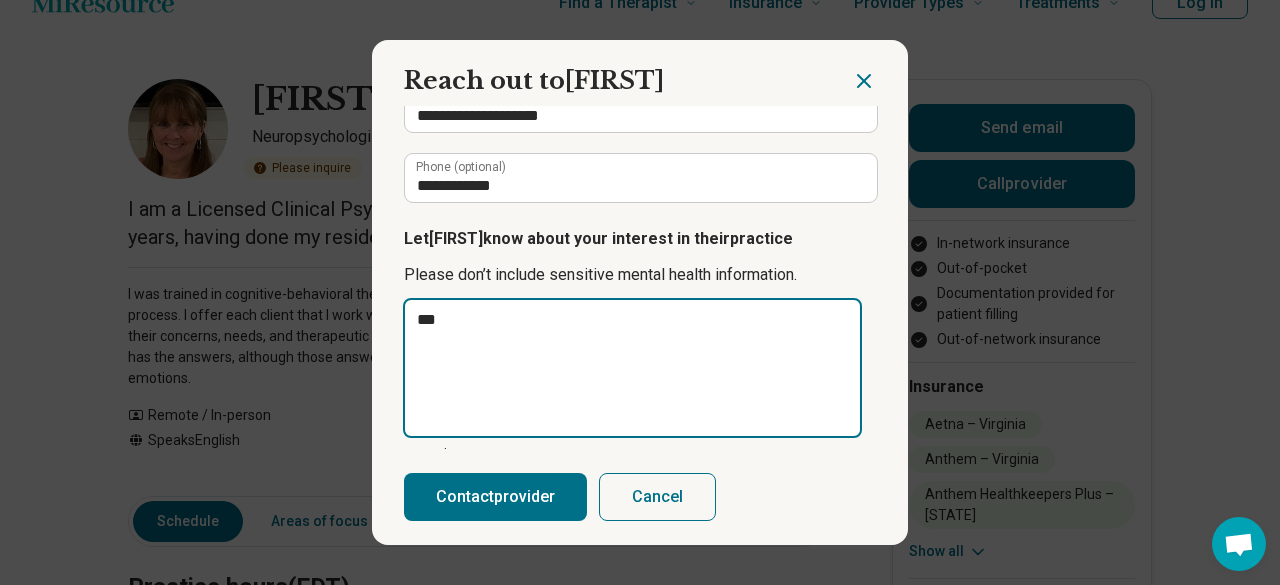 type on "*" 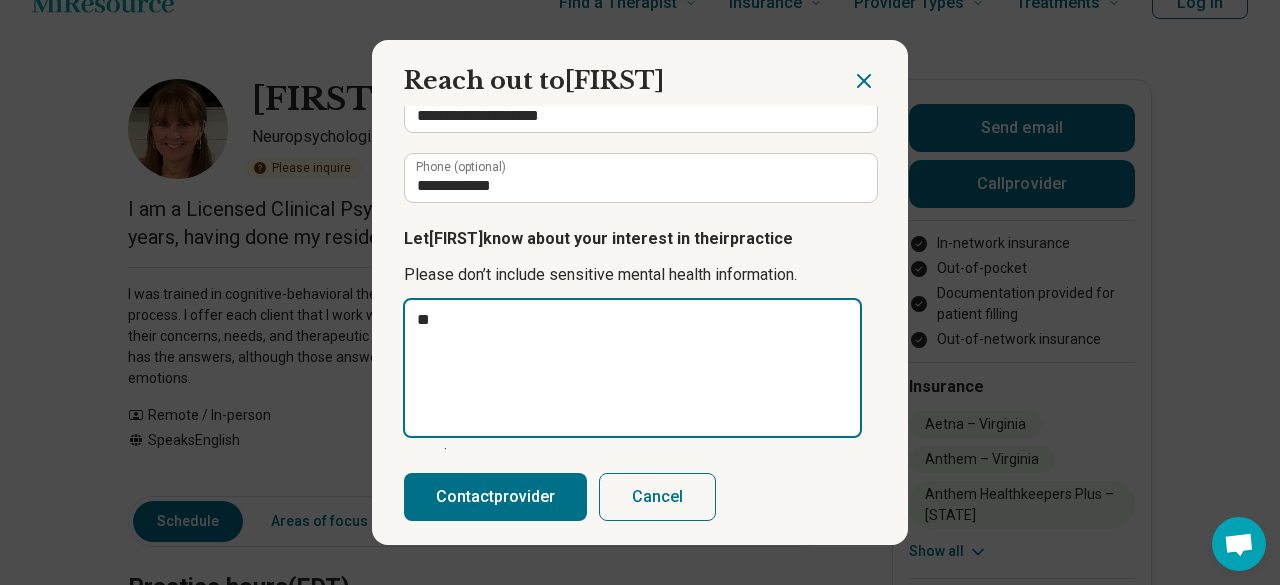 type on "*" 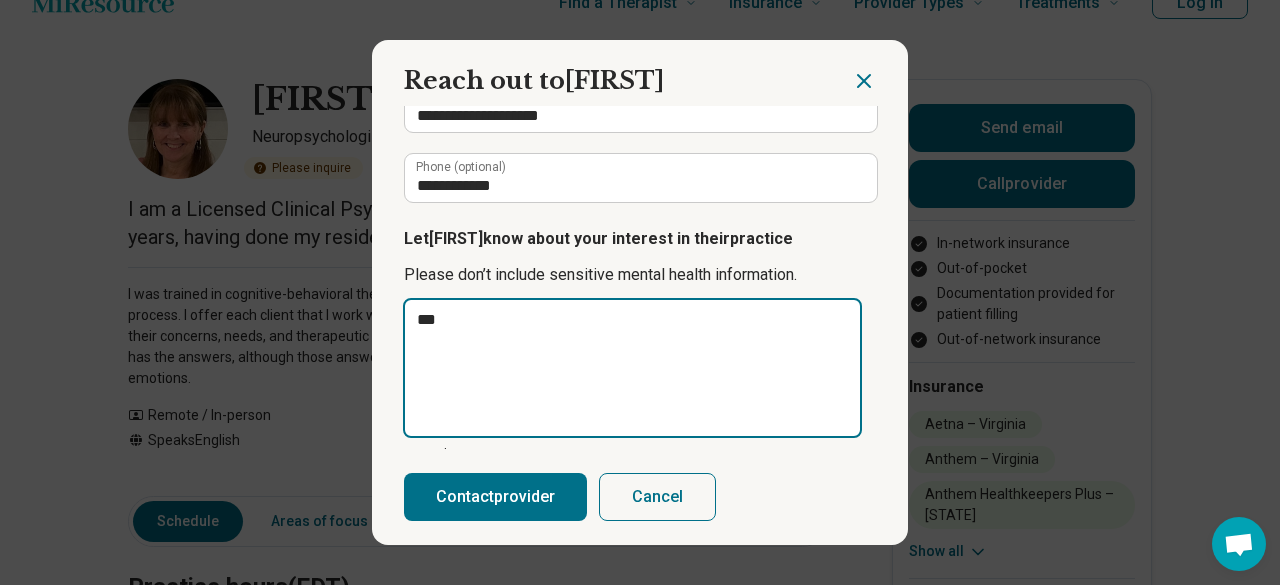 type on "*" 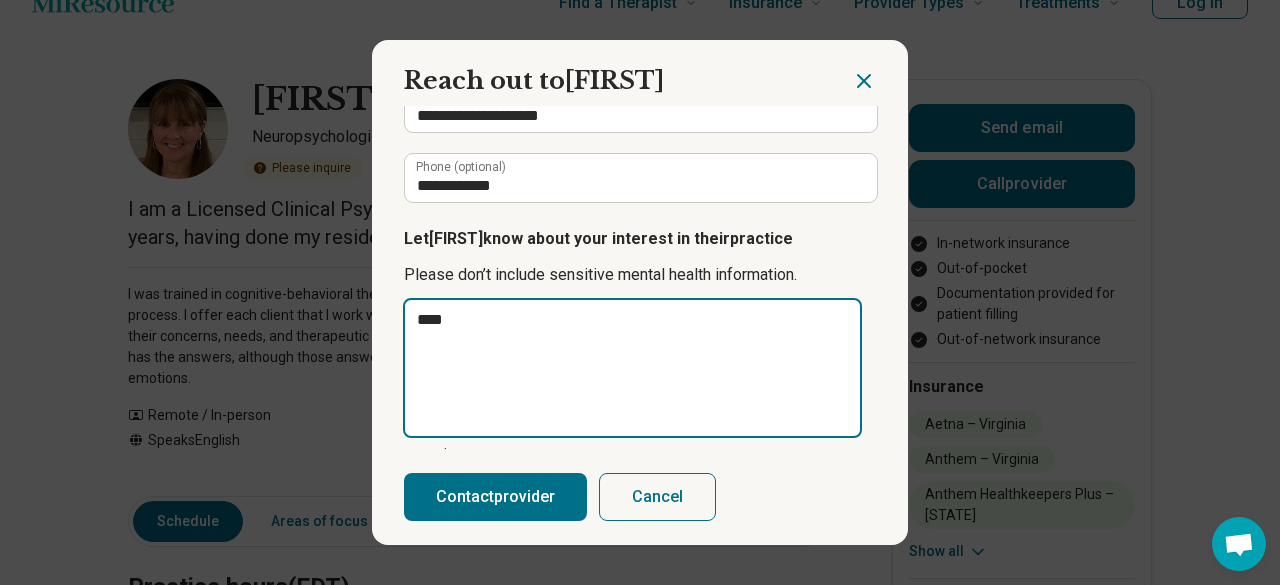type on "*" 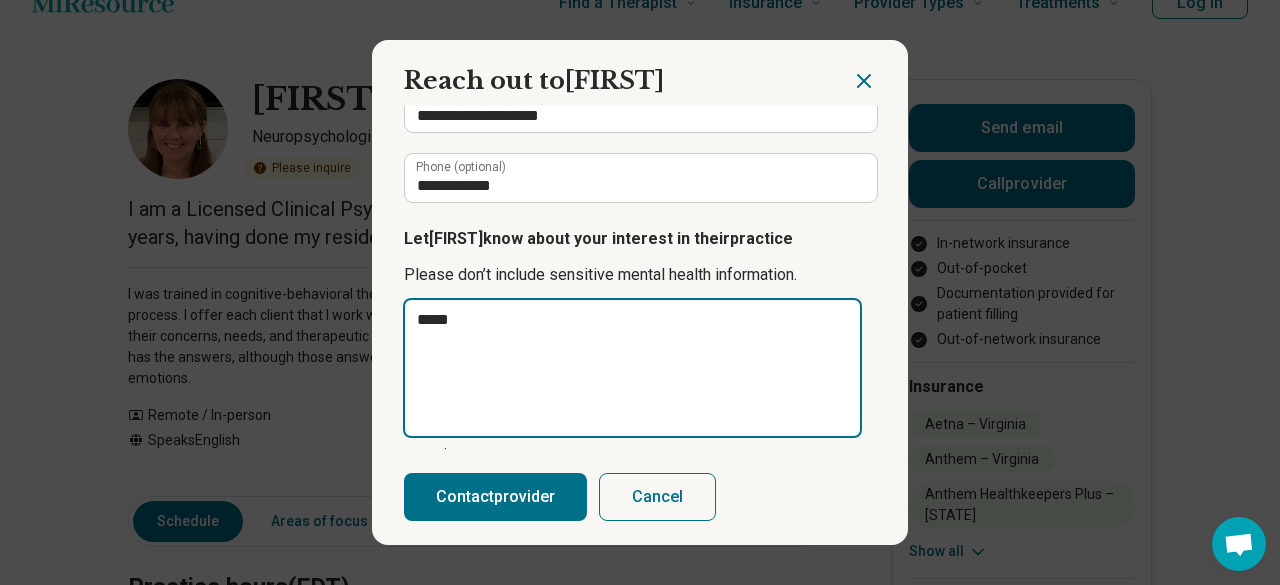type on "*" 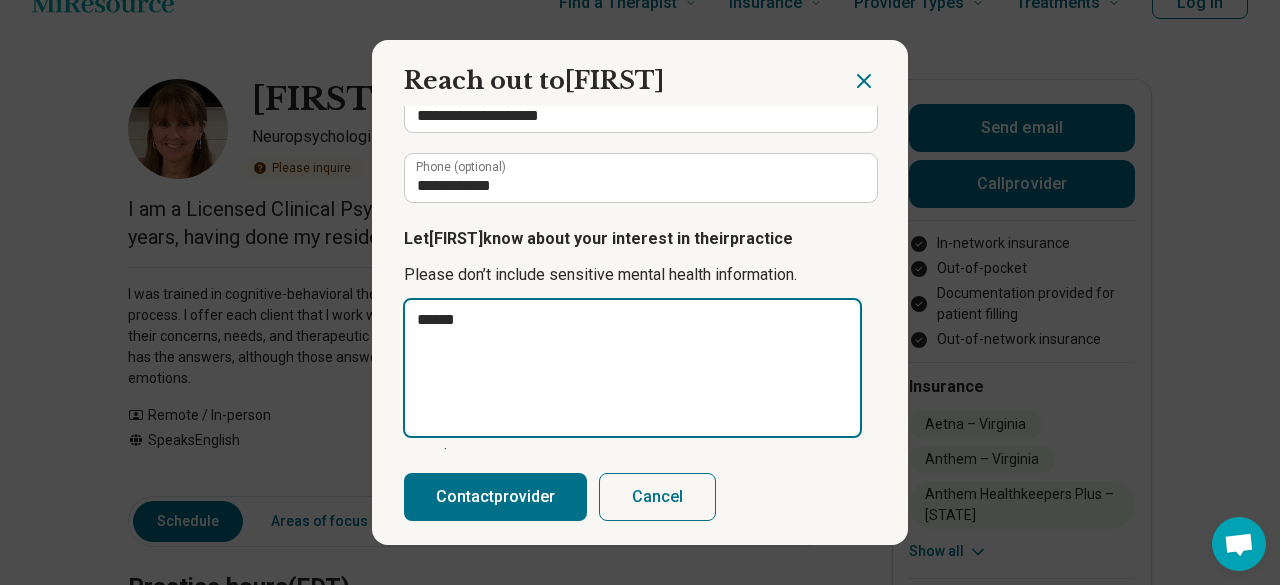 type on "*" 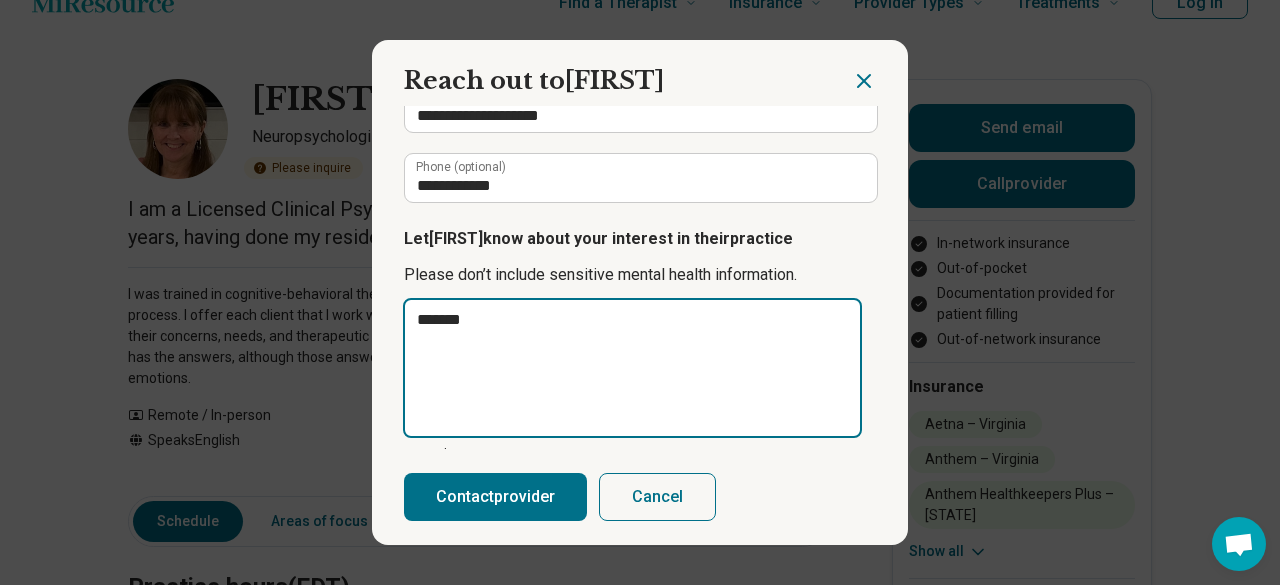 type on "*" 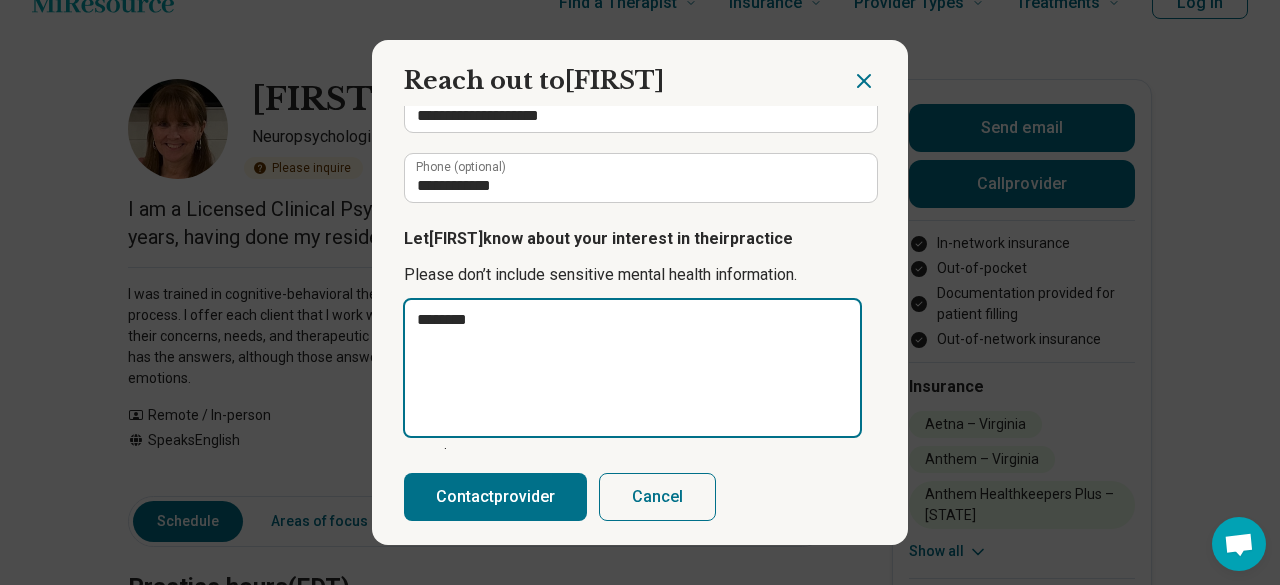 type on "*" 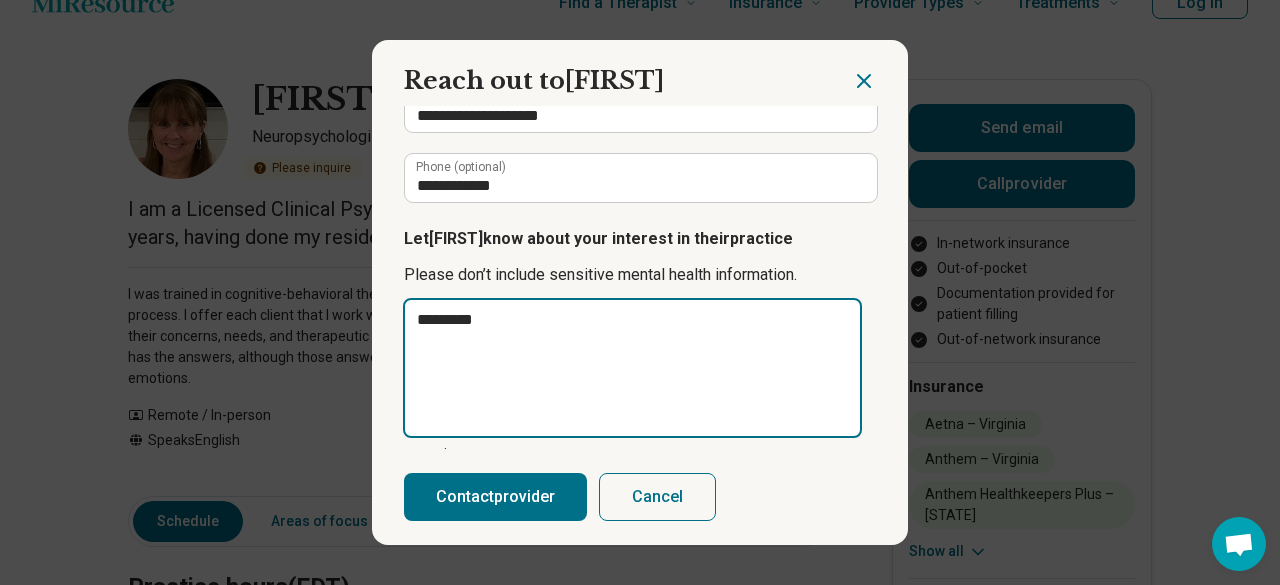 type on "*" 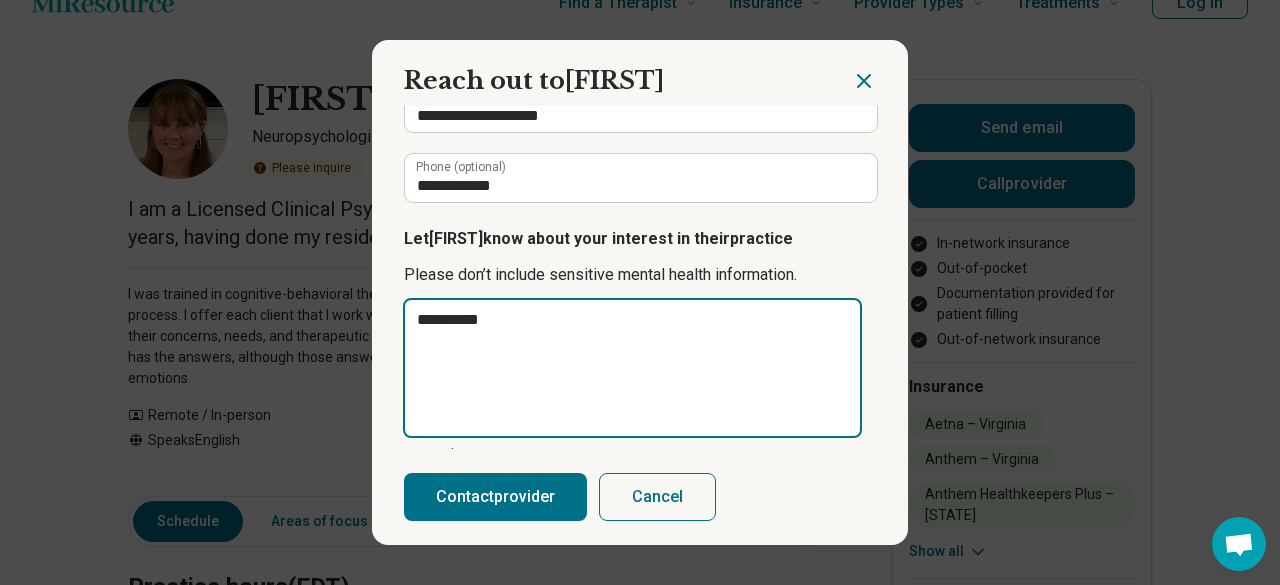 type on "*" 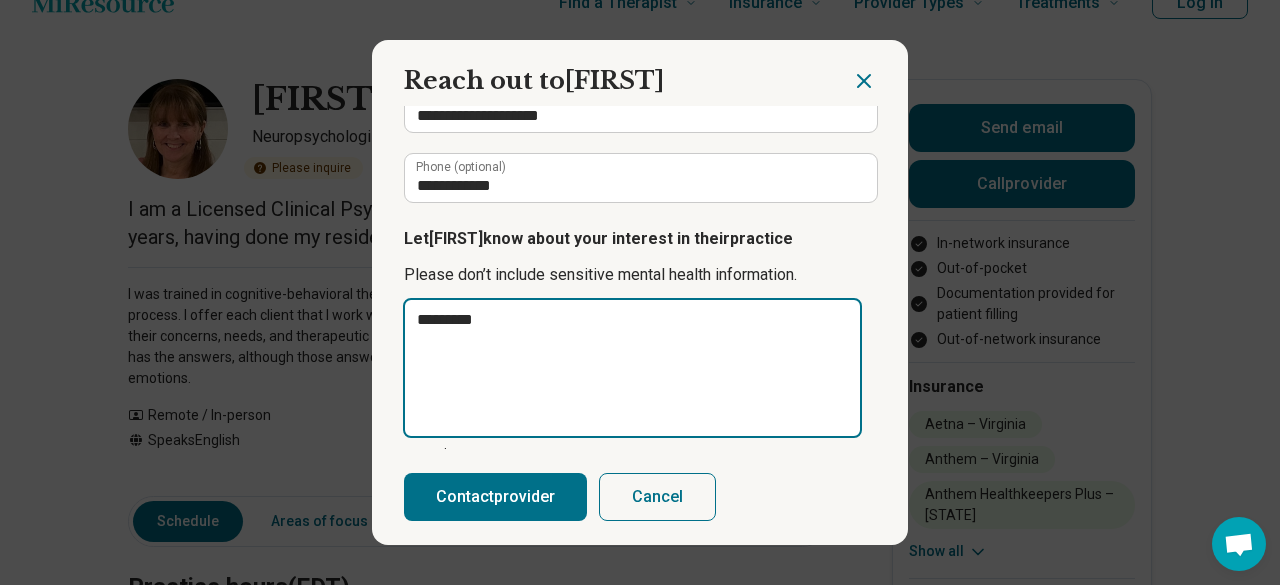 type on "*" 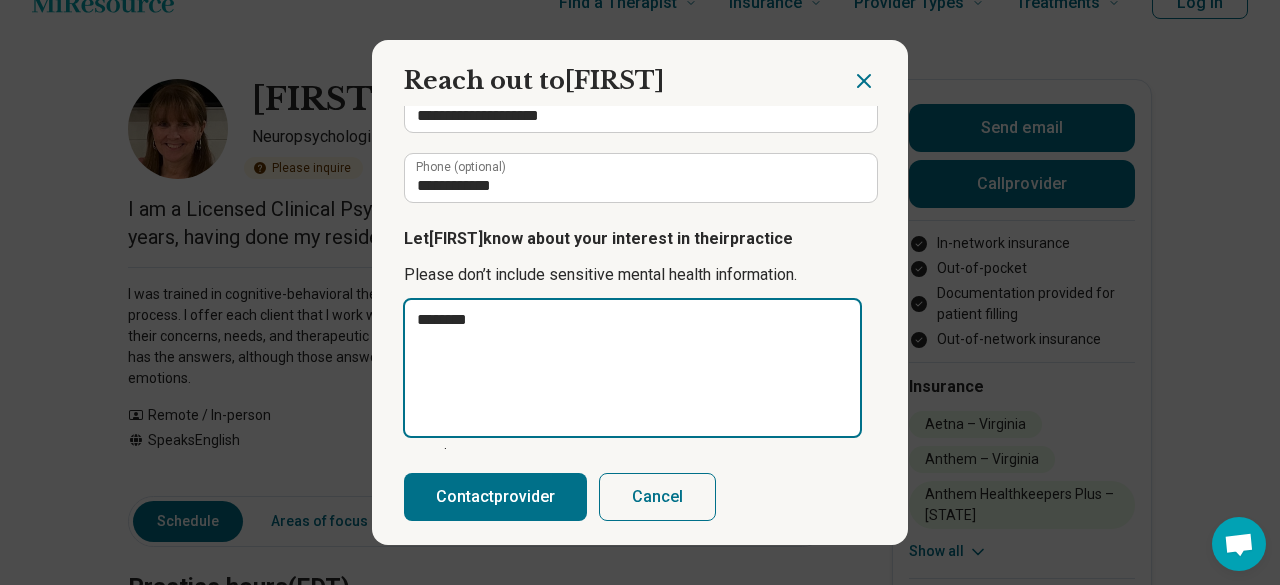 type on "*" 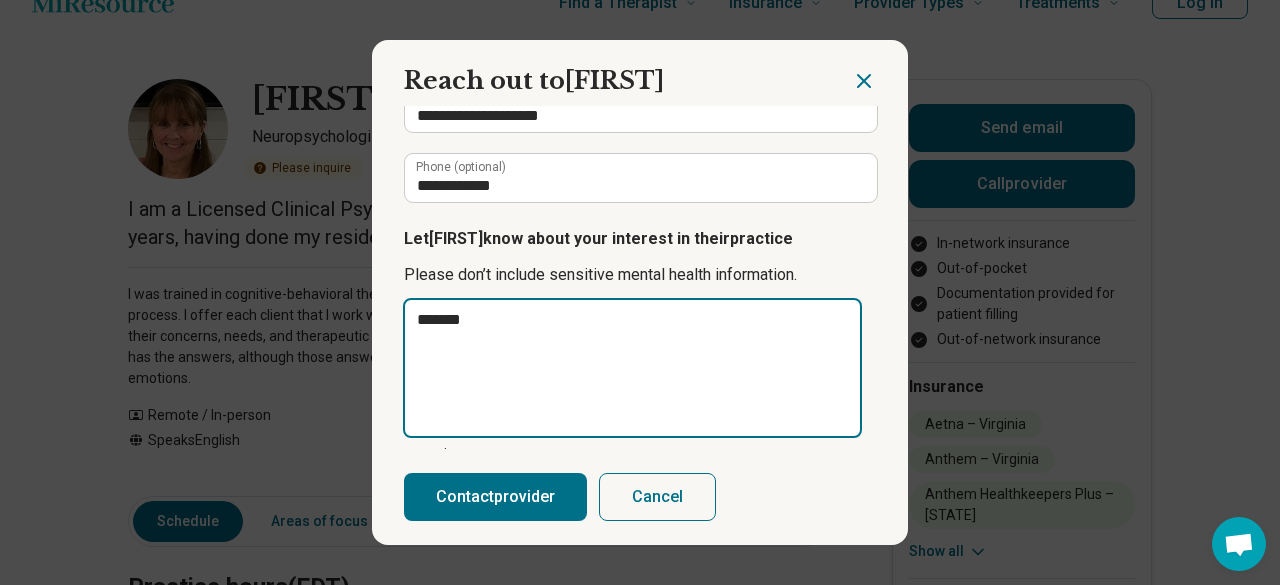 type on "*" 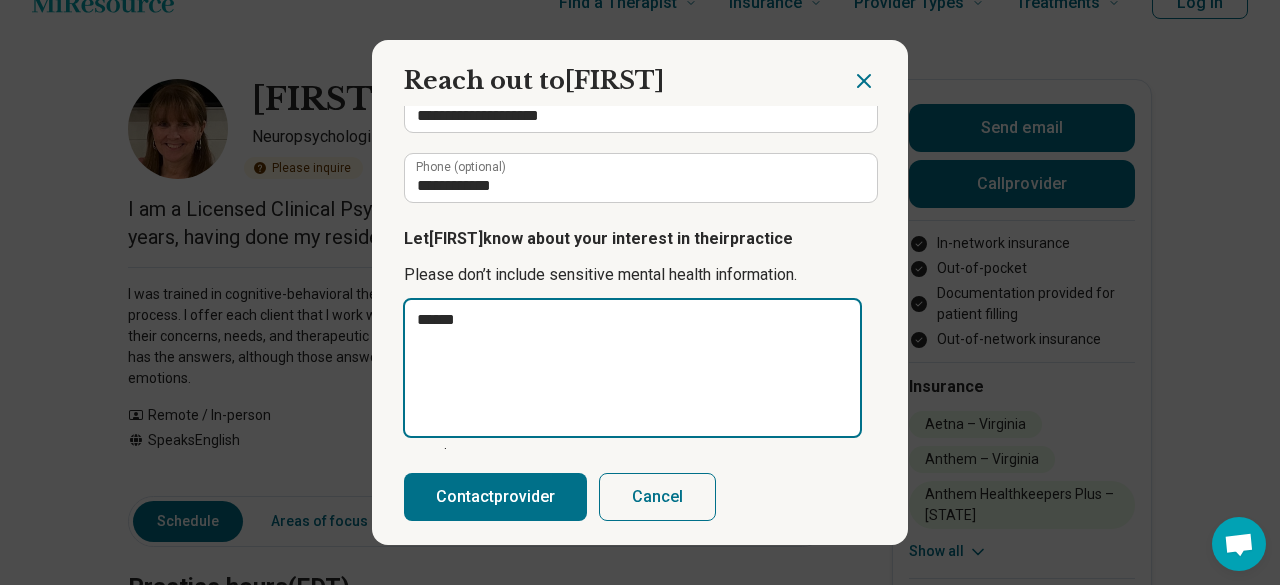 type on "*" 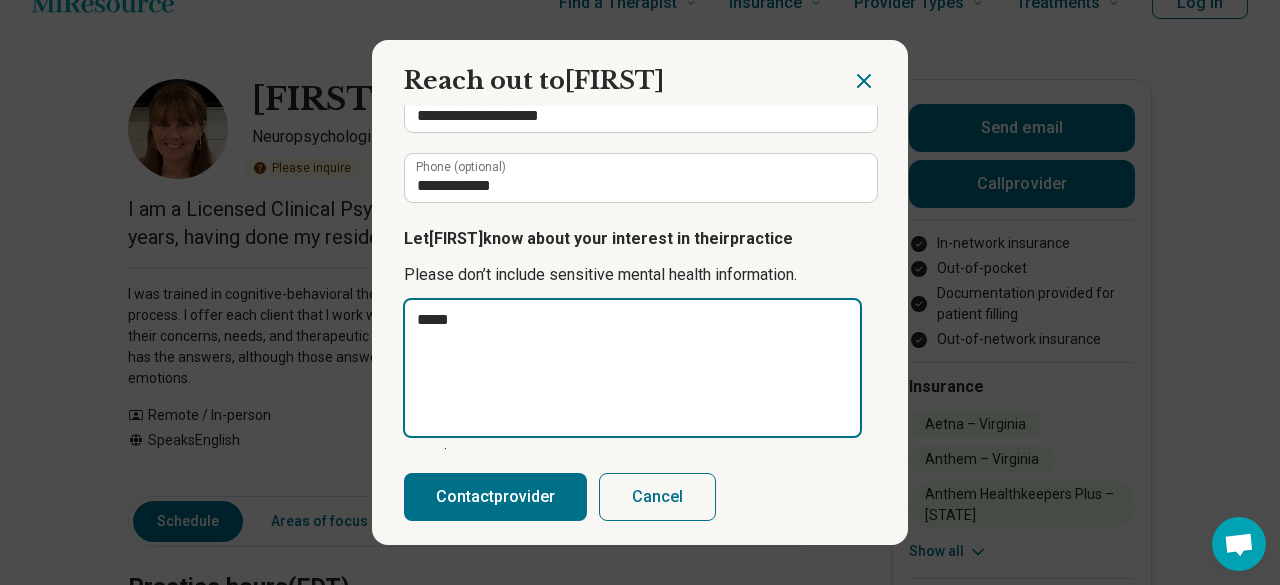 type on "*" 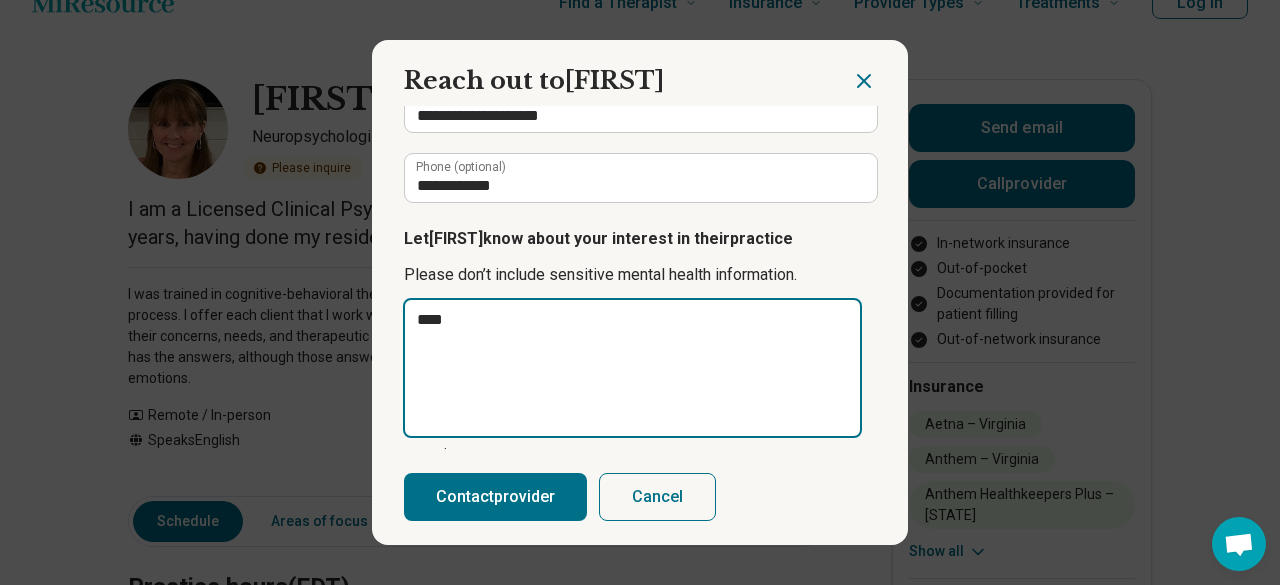 type on "*" 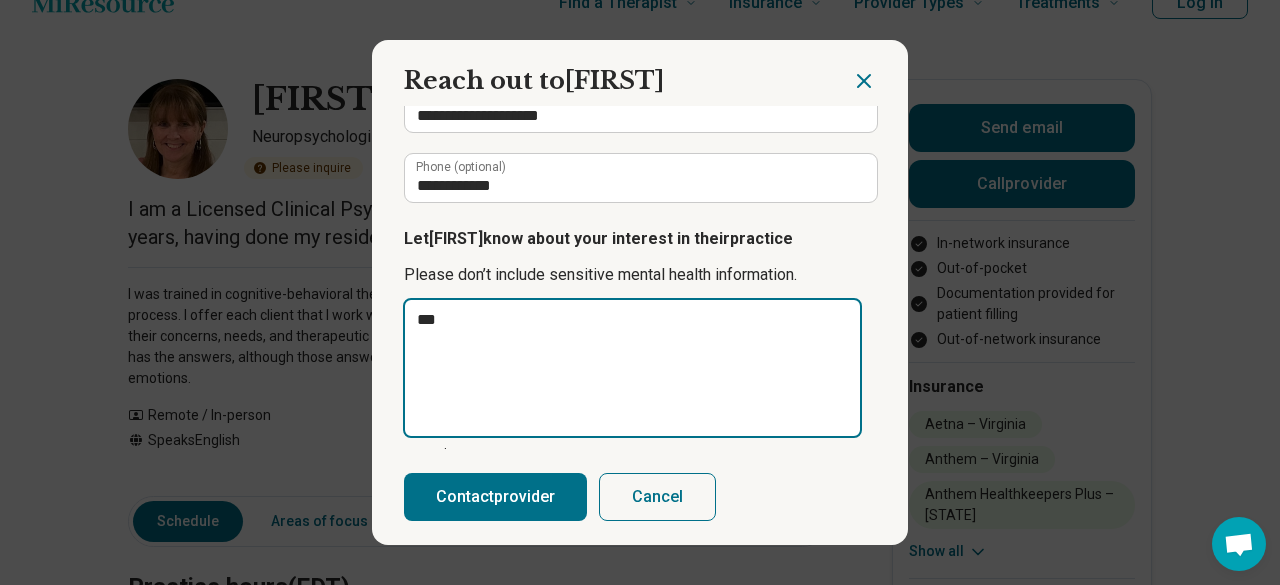 type on "*" 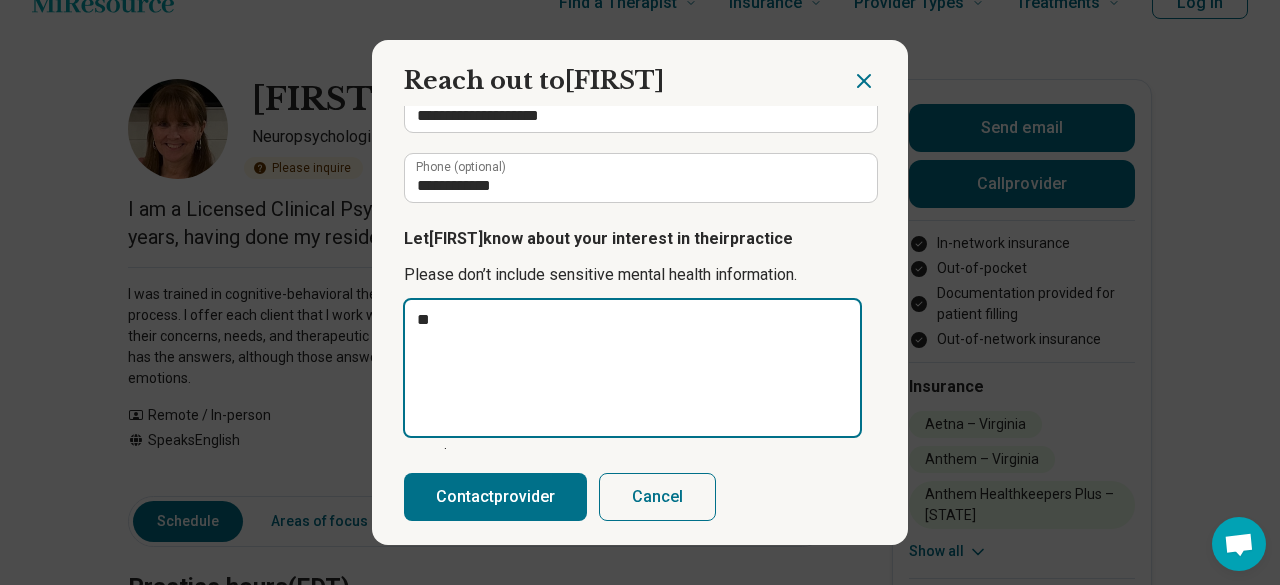 type on "*" 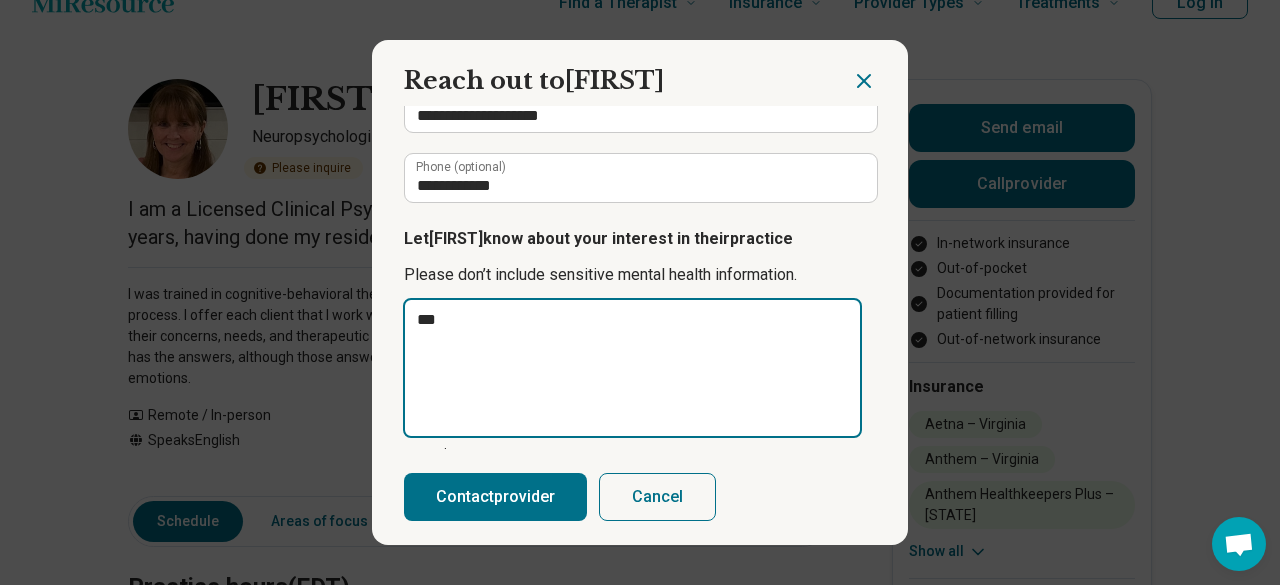 type on "*" 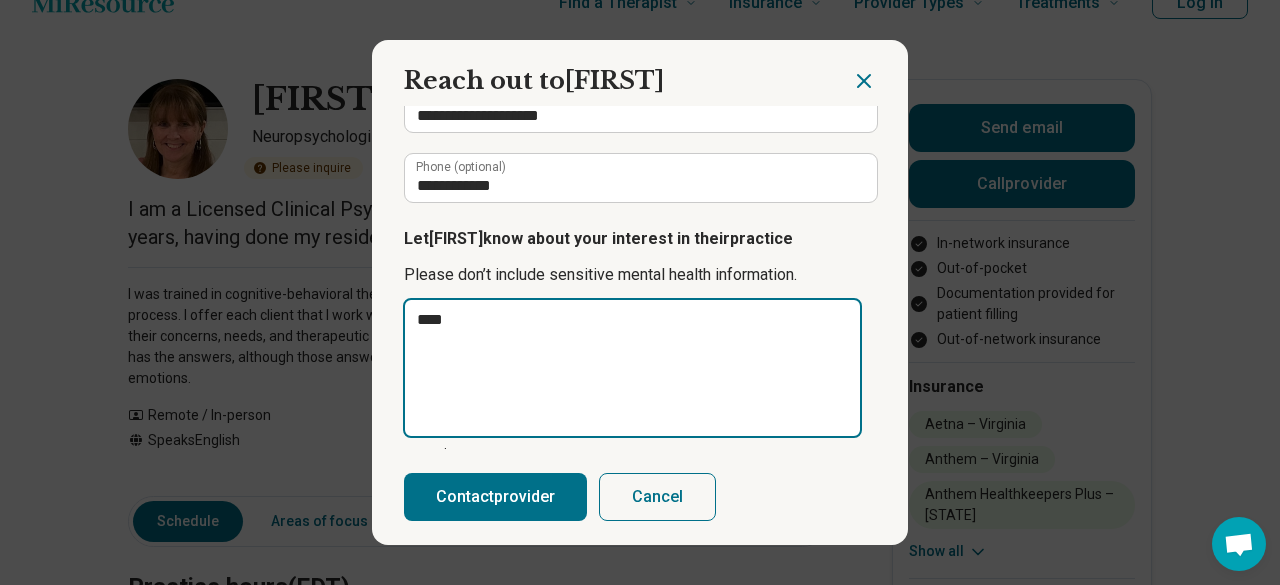 type on "*" 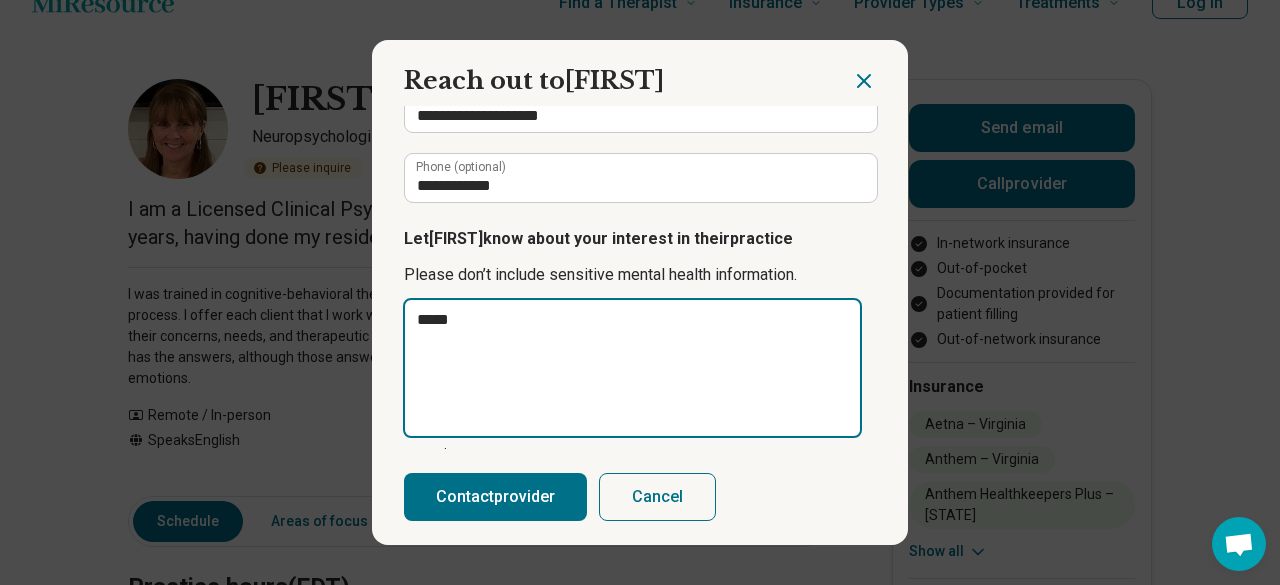 type on "*" 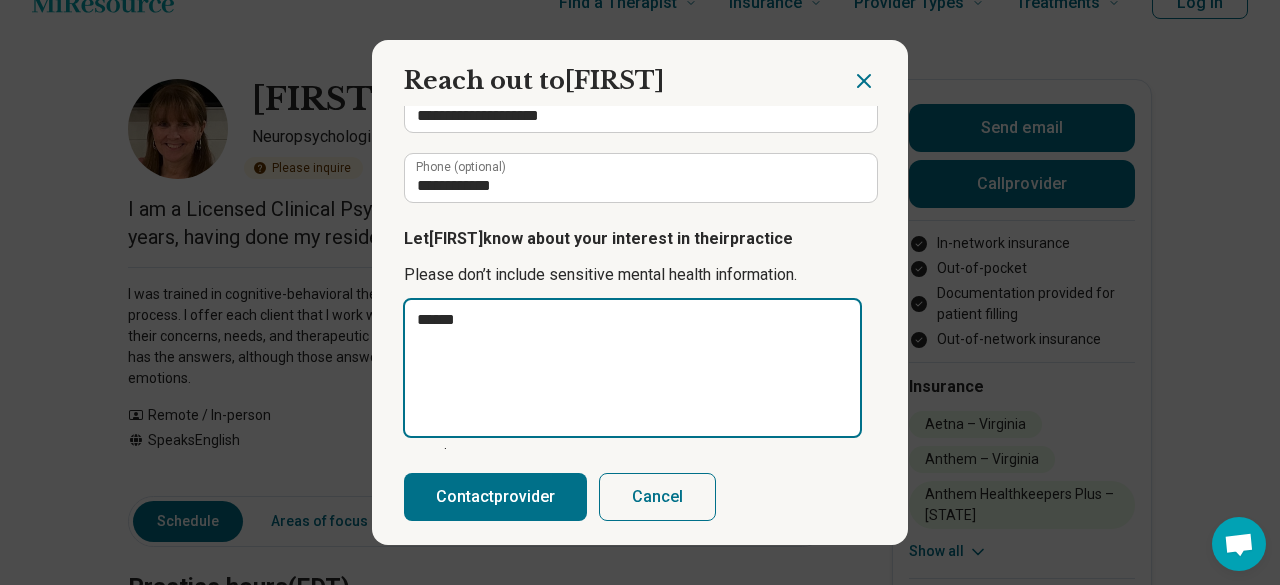 type on "*" 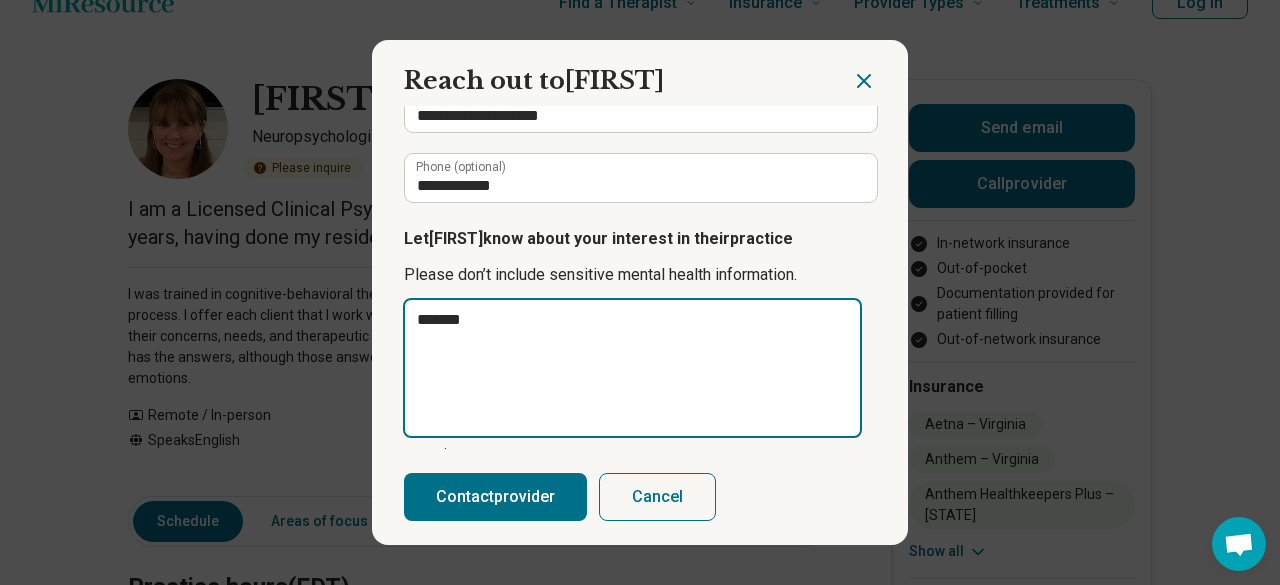 type on "*" 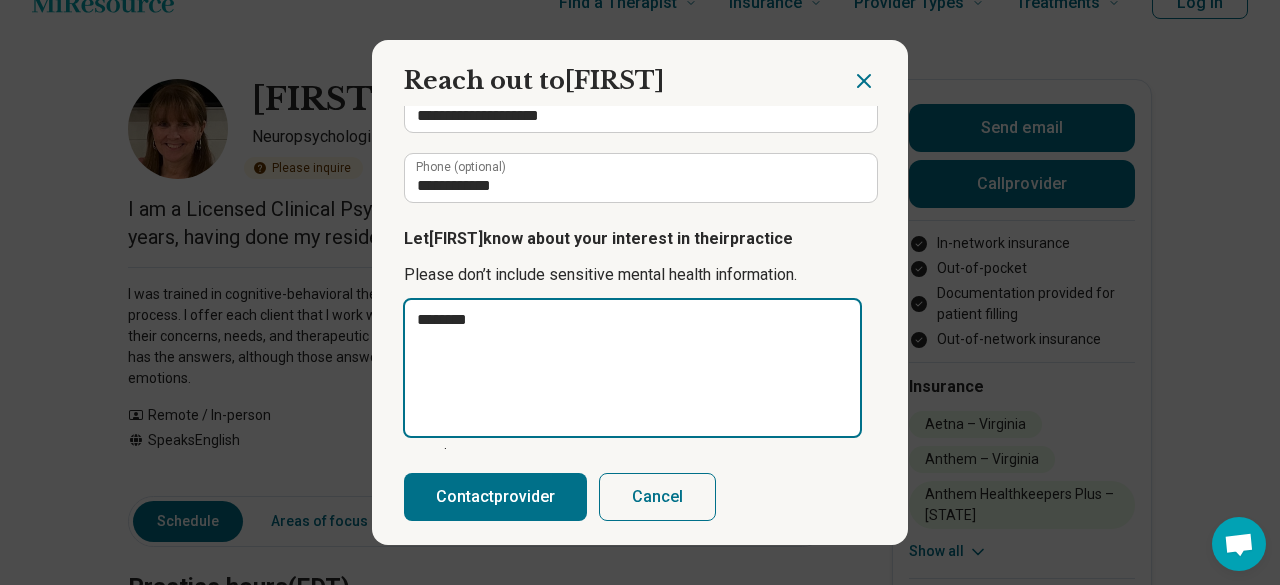 type on "*" 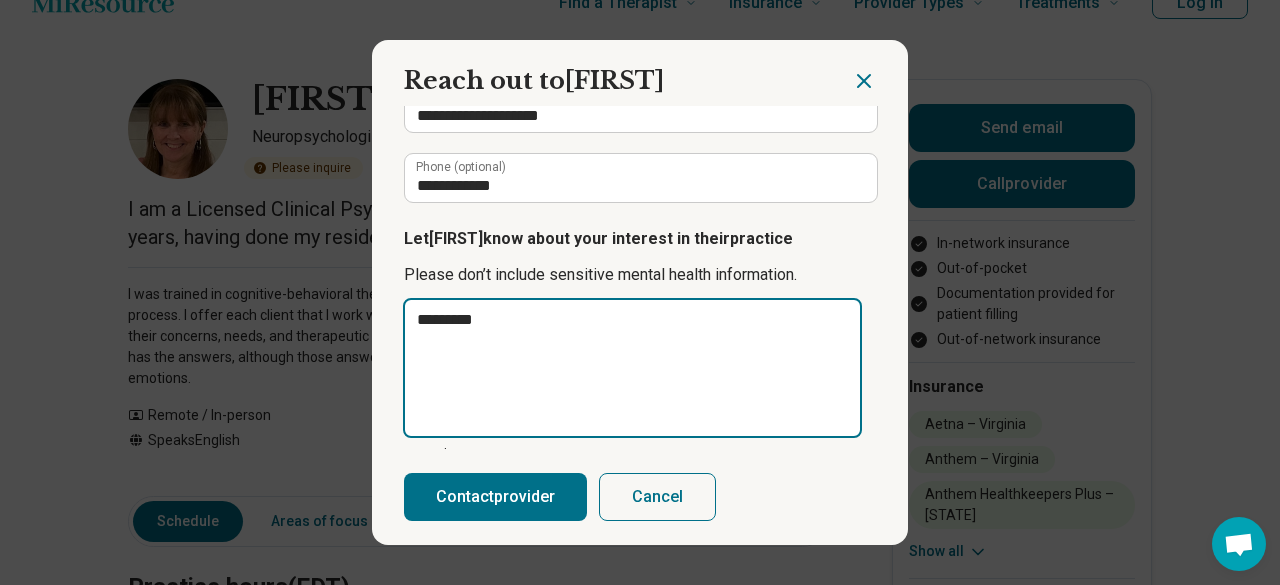 type on "*" 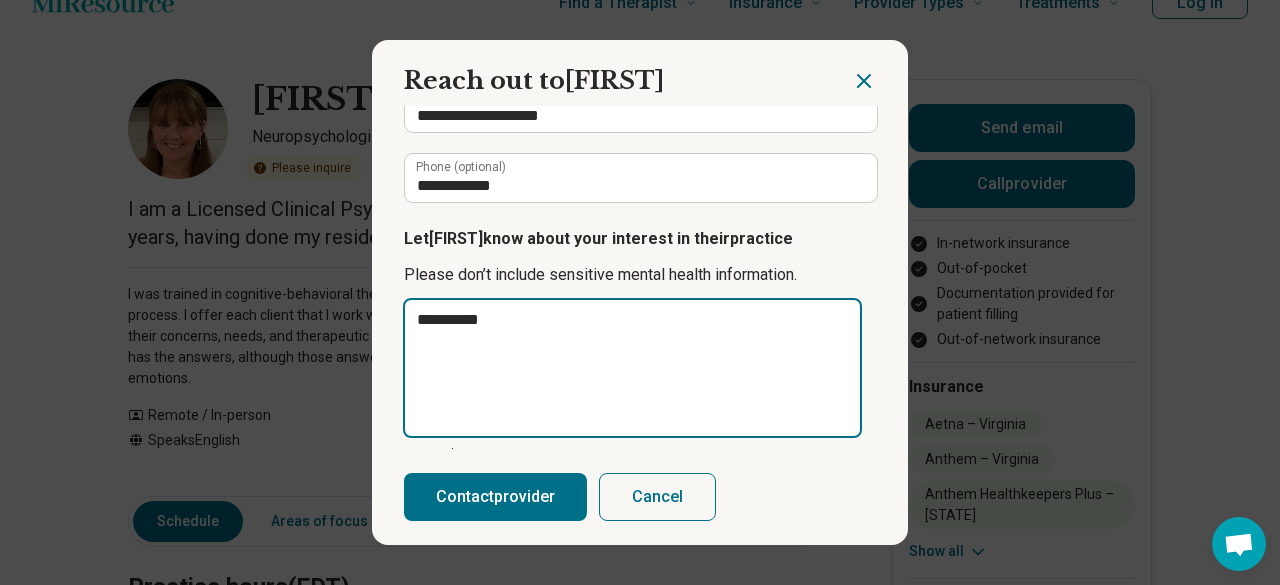 type on "*" 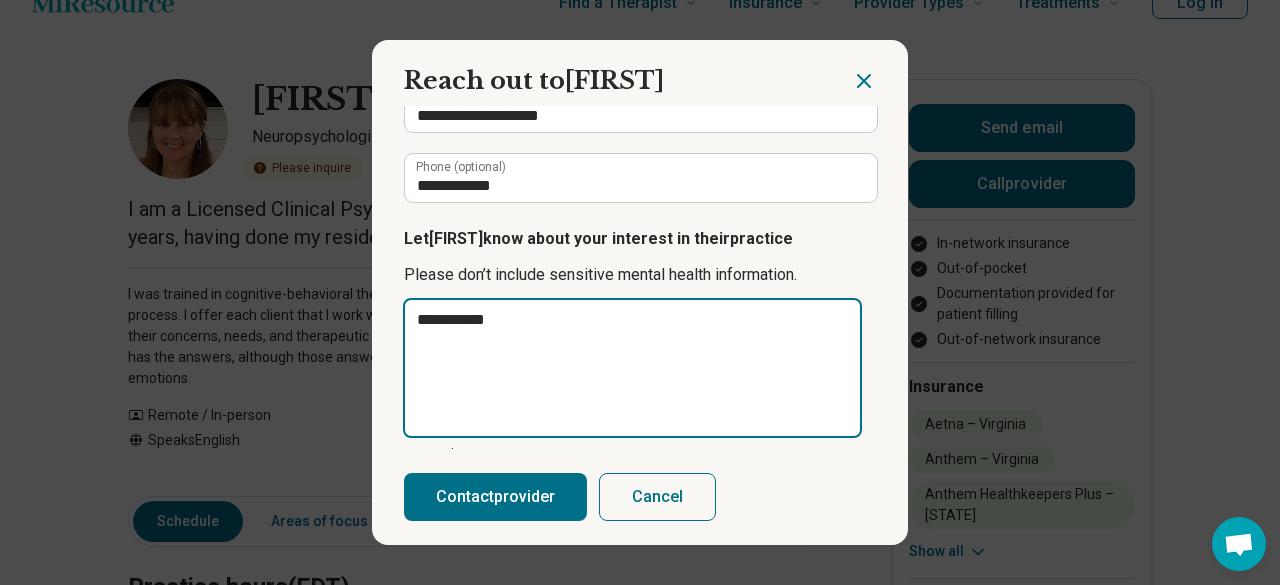 type on "*" 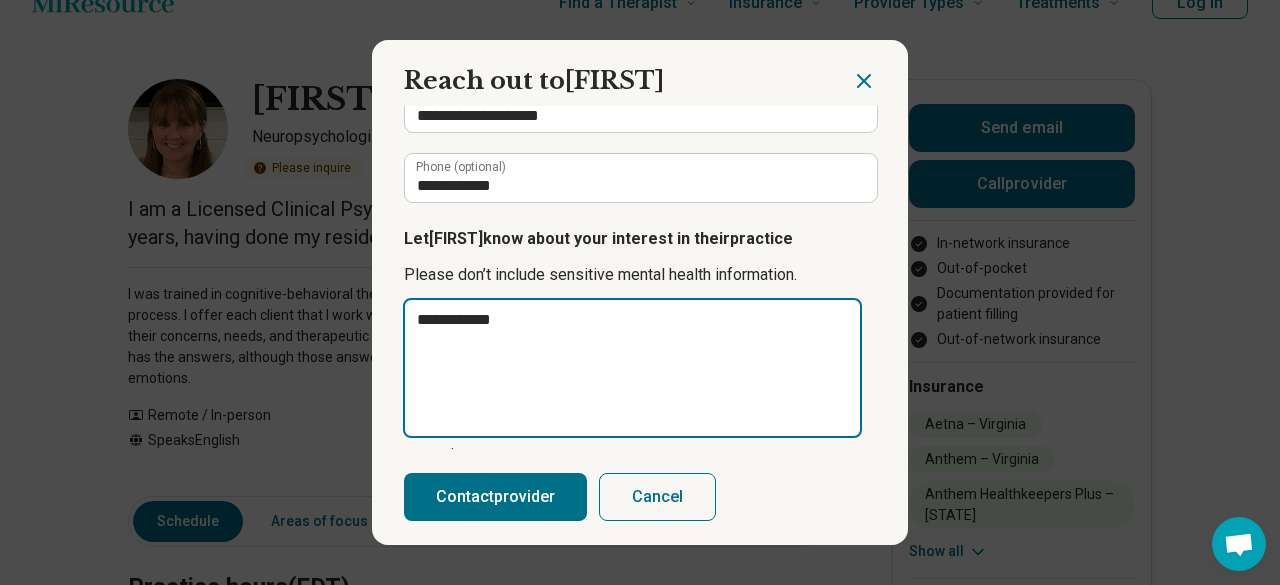 type on "*" 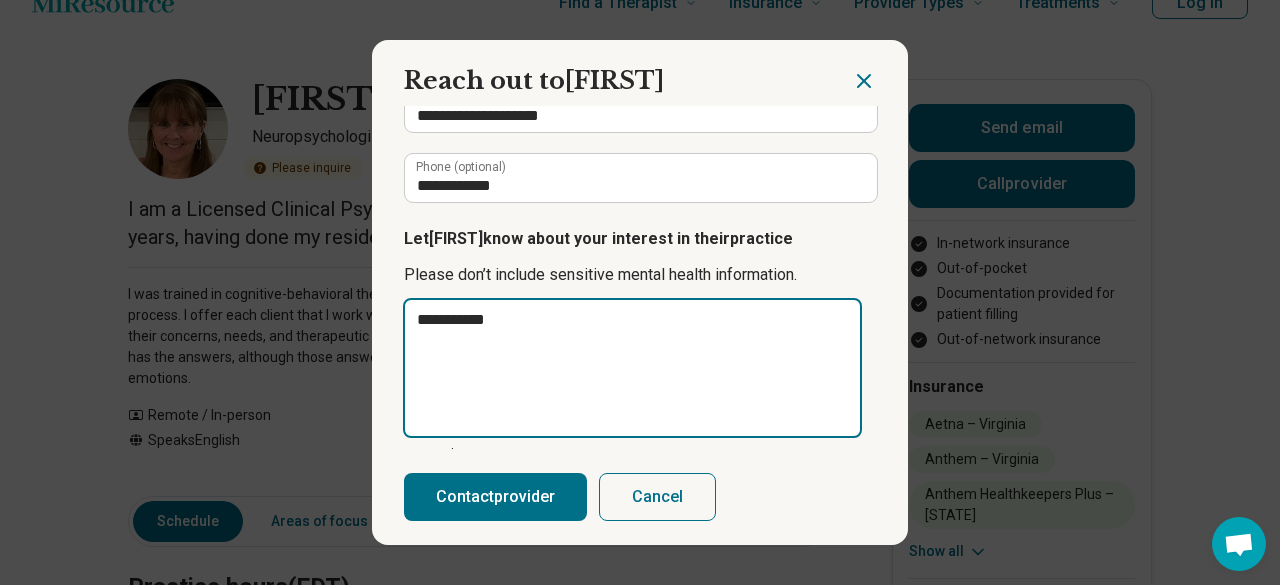 type on "*" 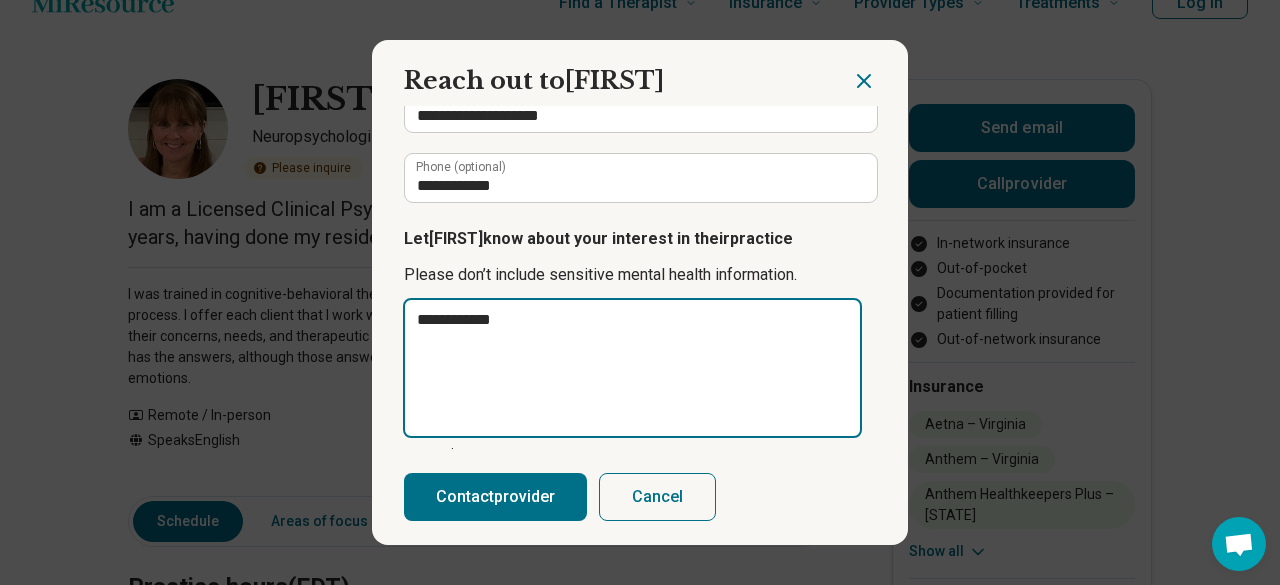 type on "*" 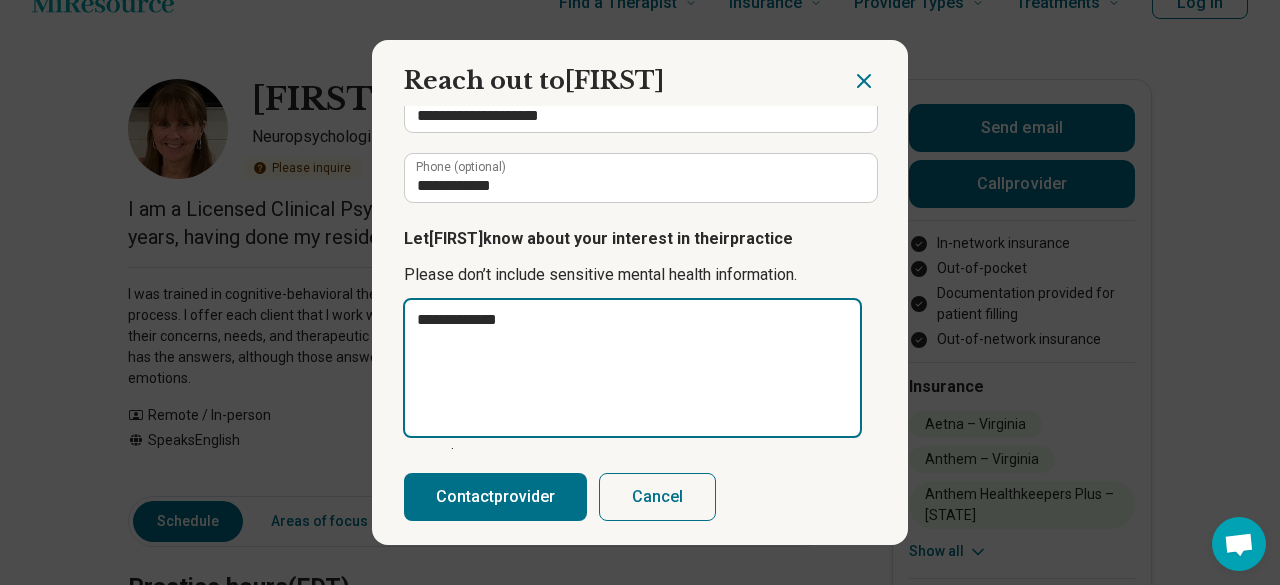 type on "*" 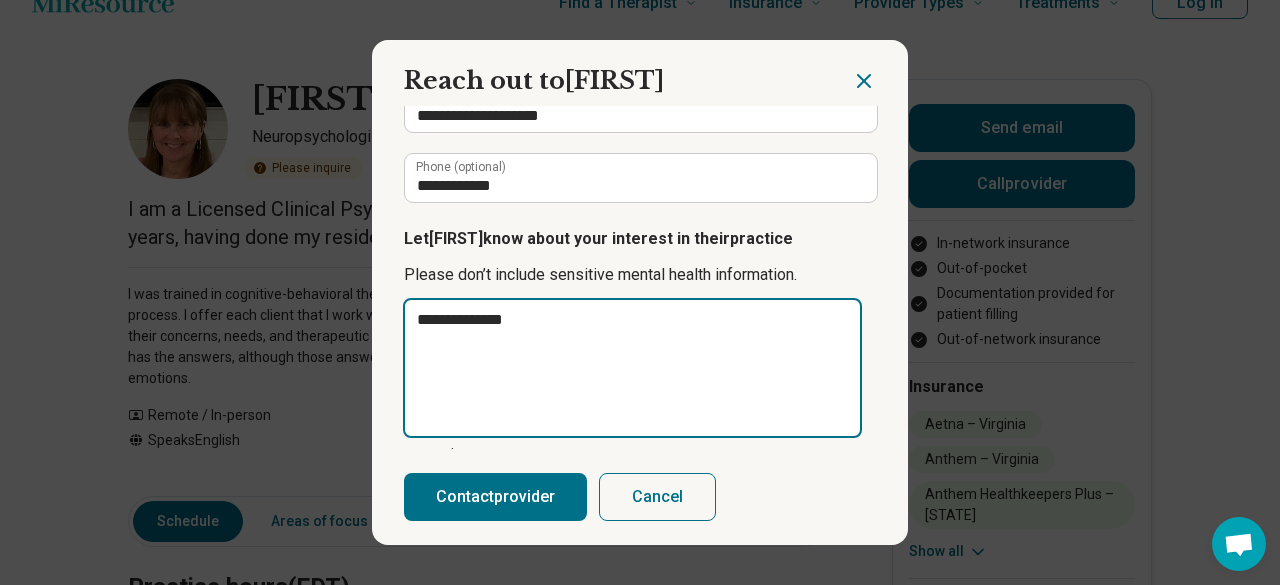 type on "*" 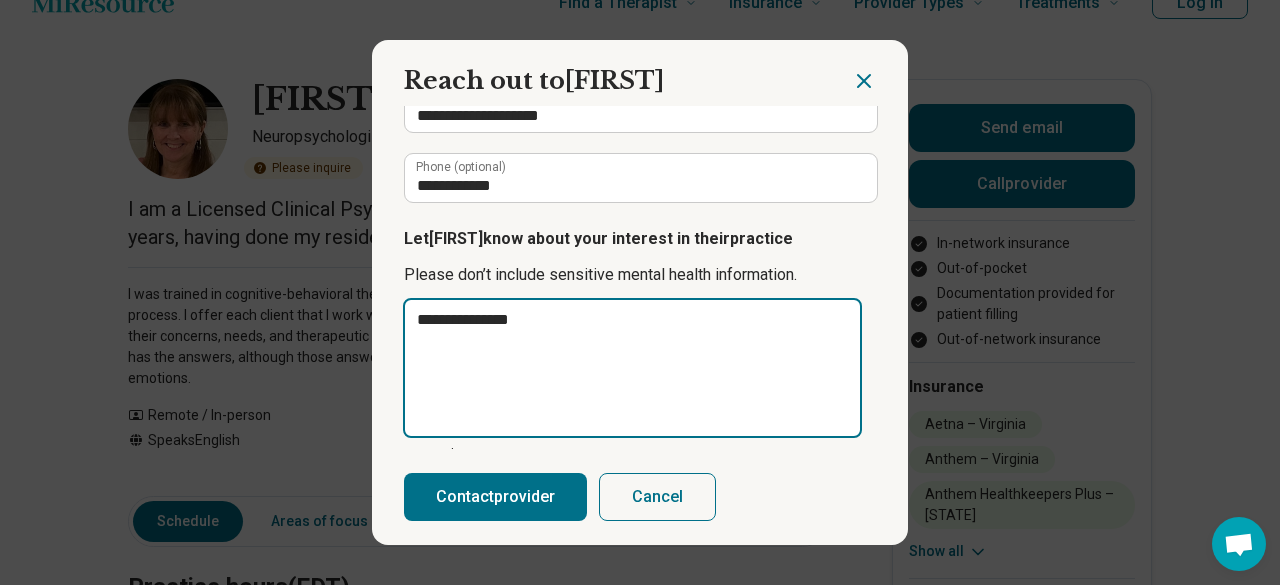 type on "*" 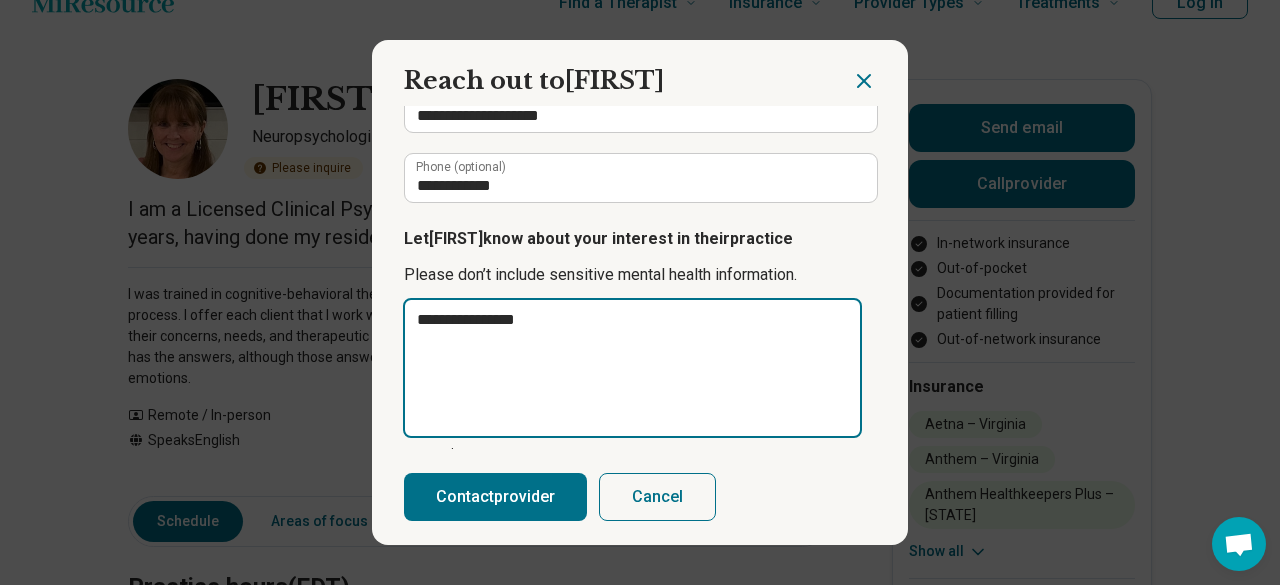 type on "*" 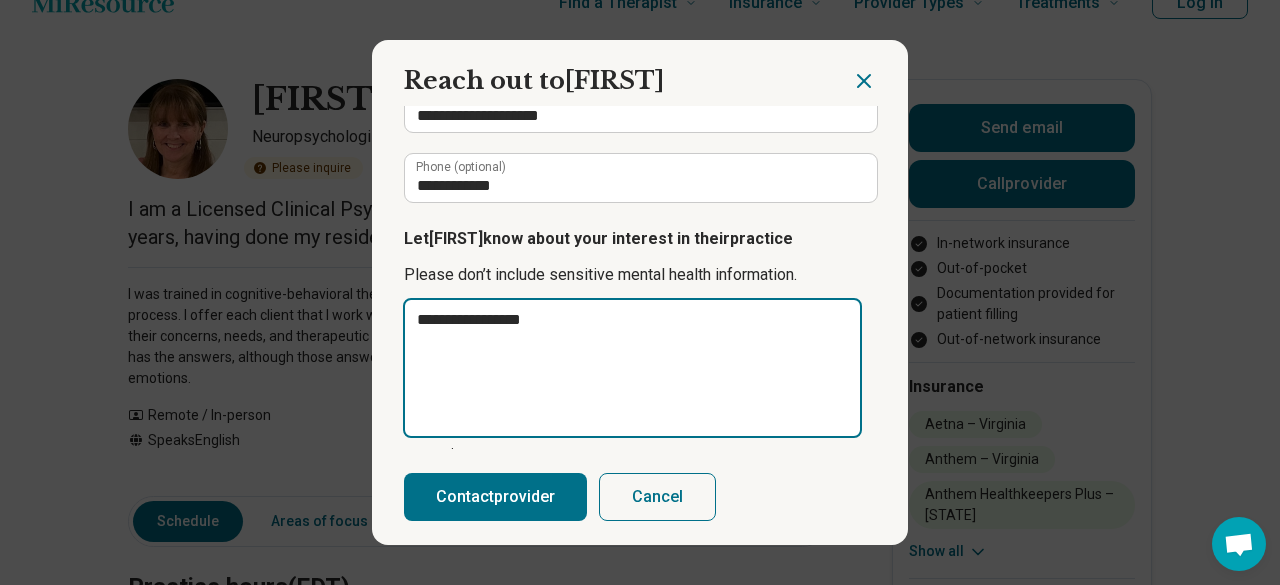 type on "**********" 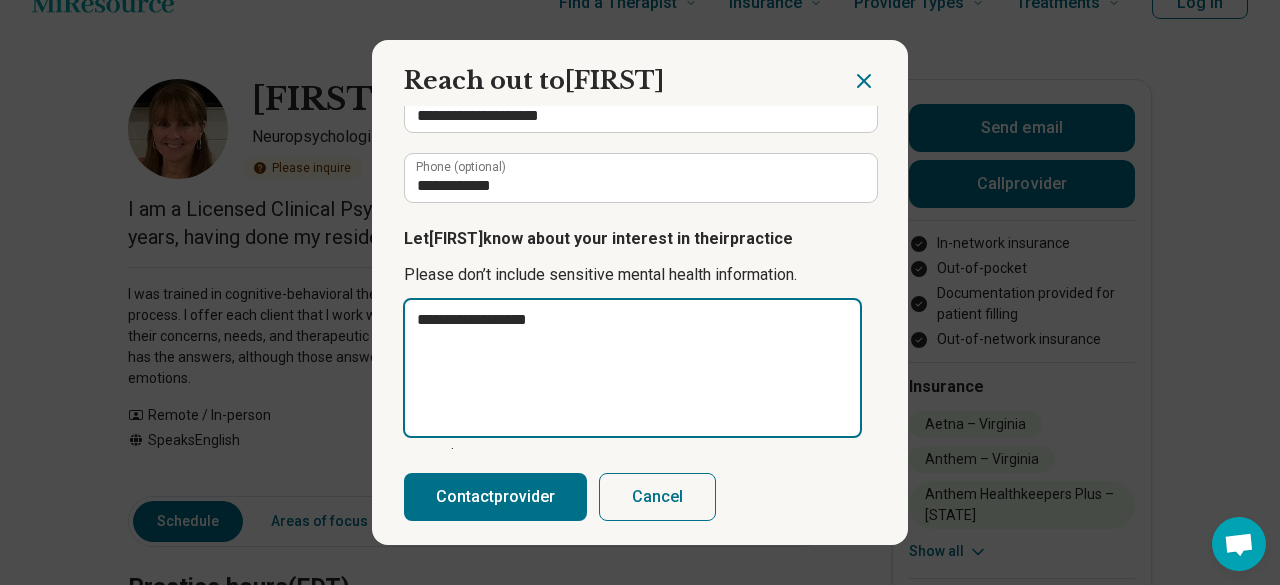 type on "*" 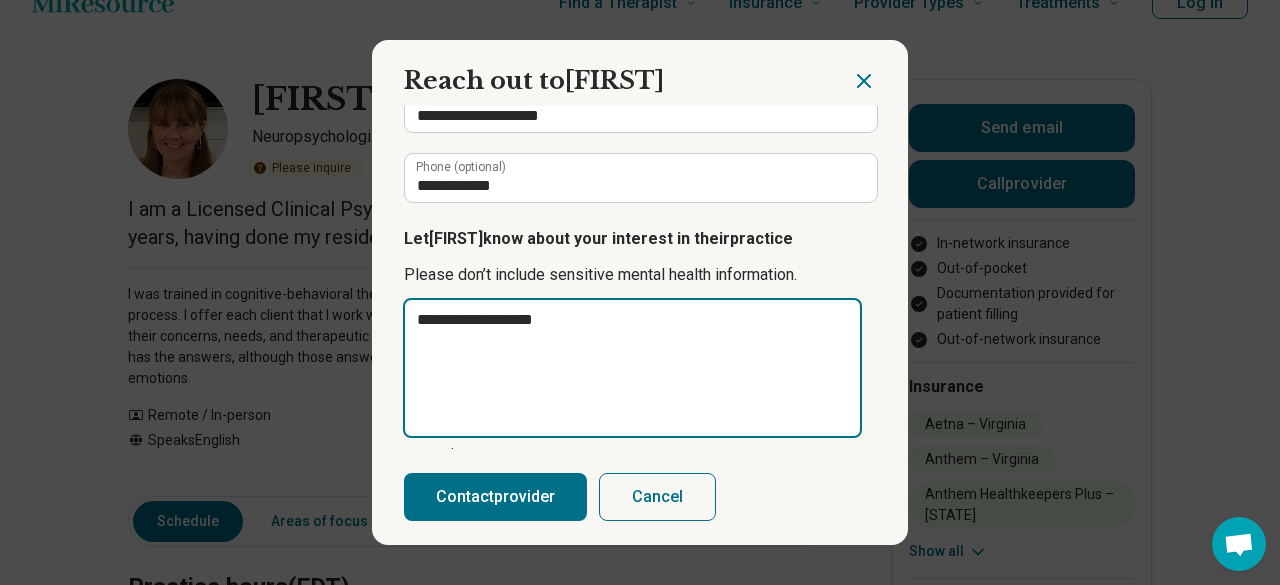 type on "*" 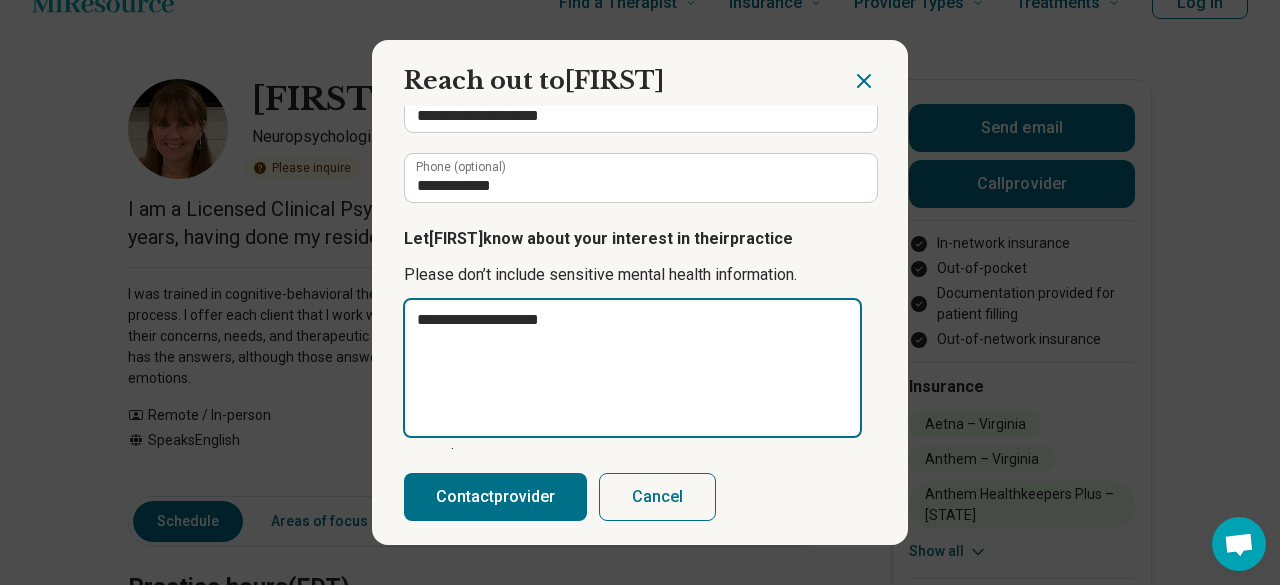 type on "*" 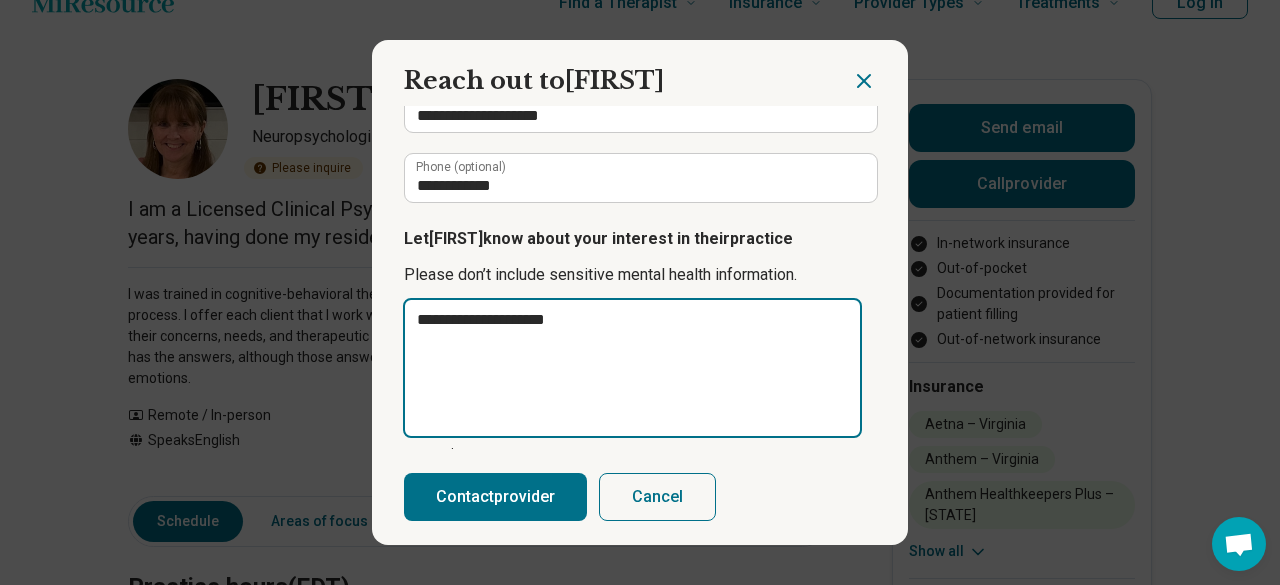 type on "**********" 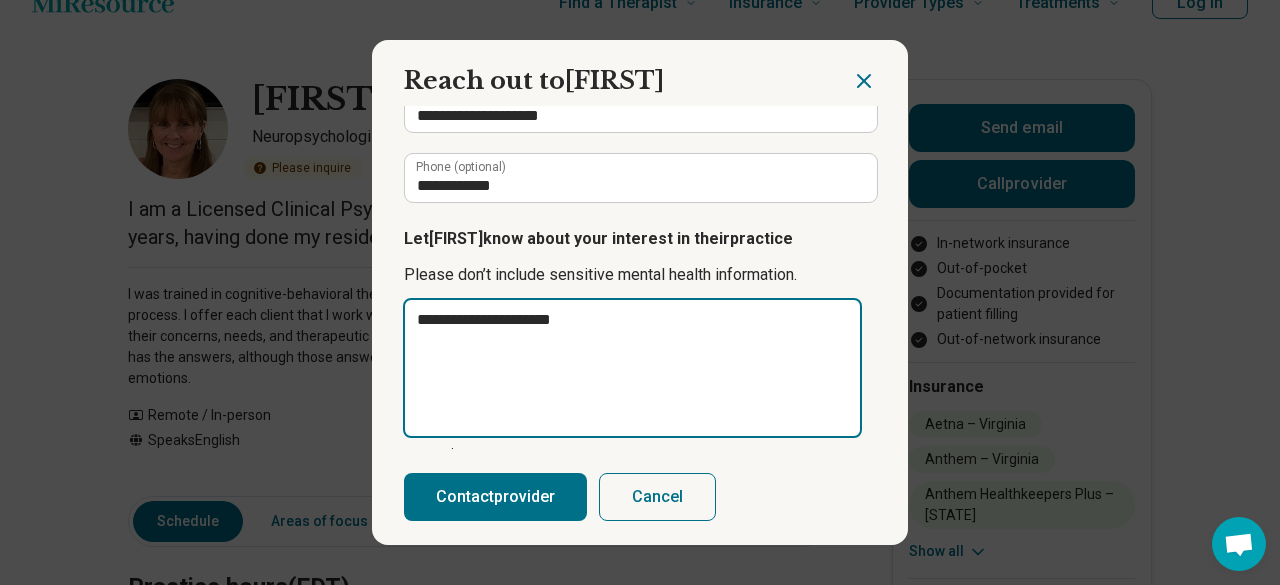 type on "*" 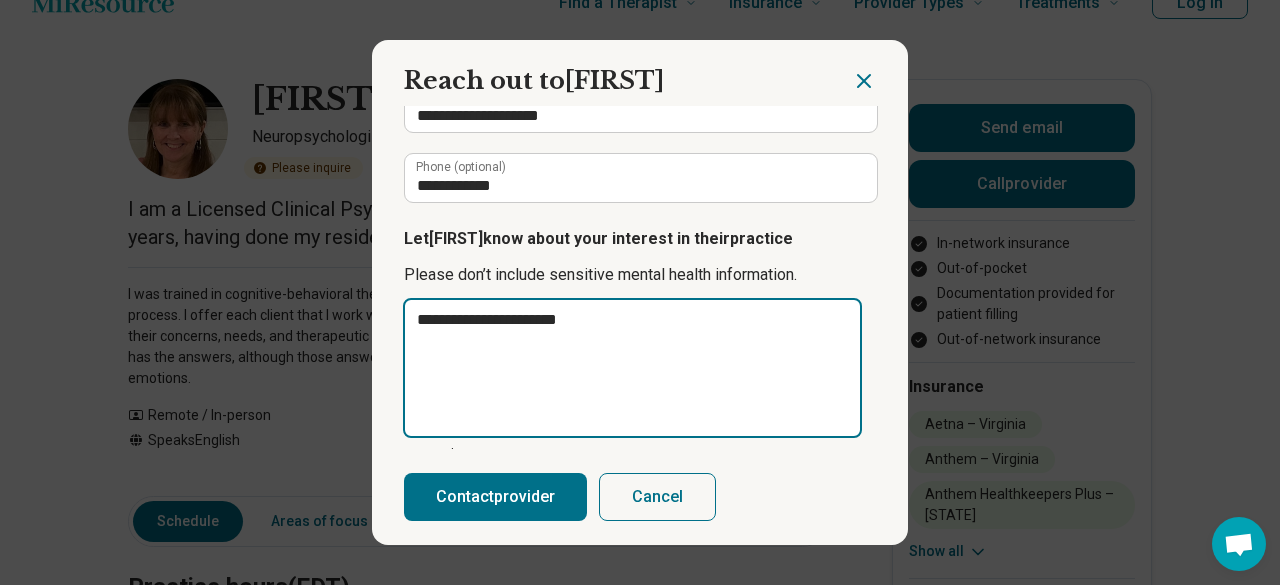 type on "*" 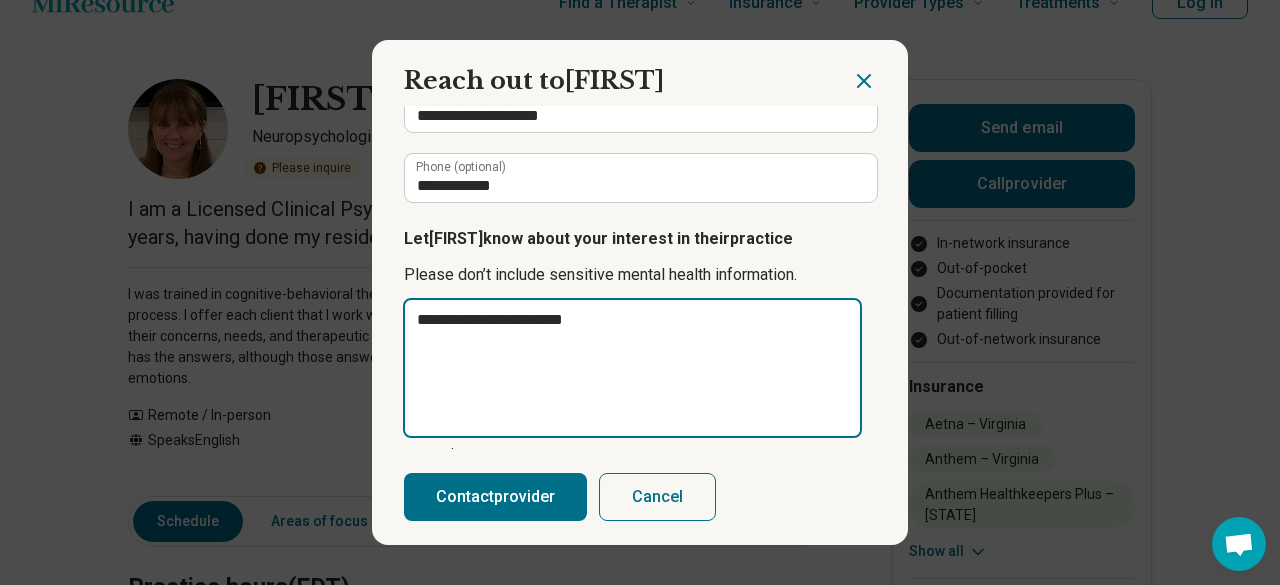 type on "*" 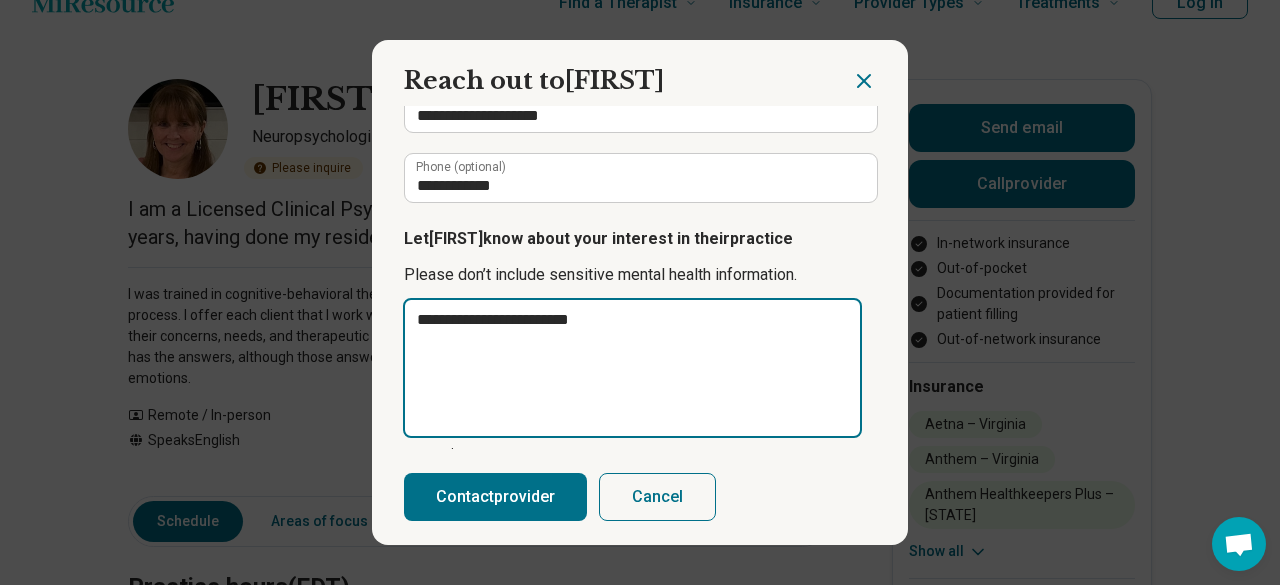 type on "**********" 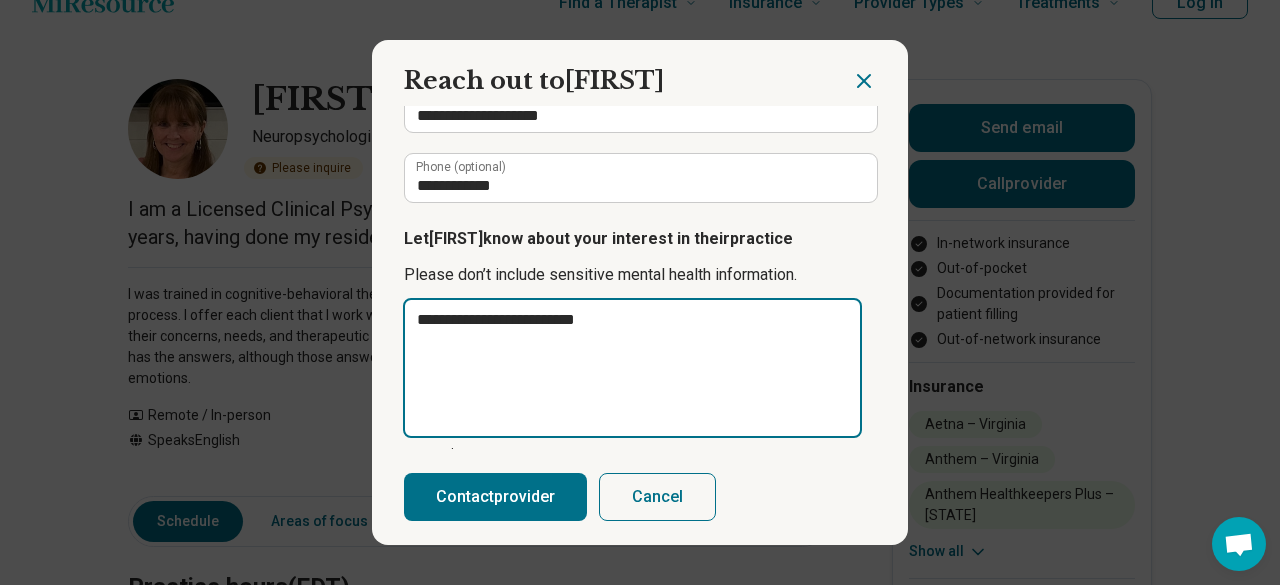 type on "*" 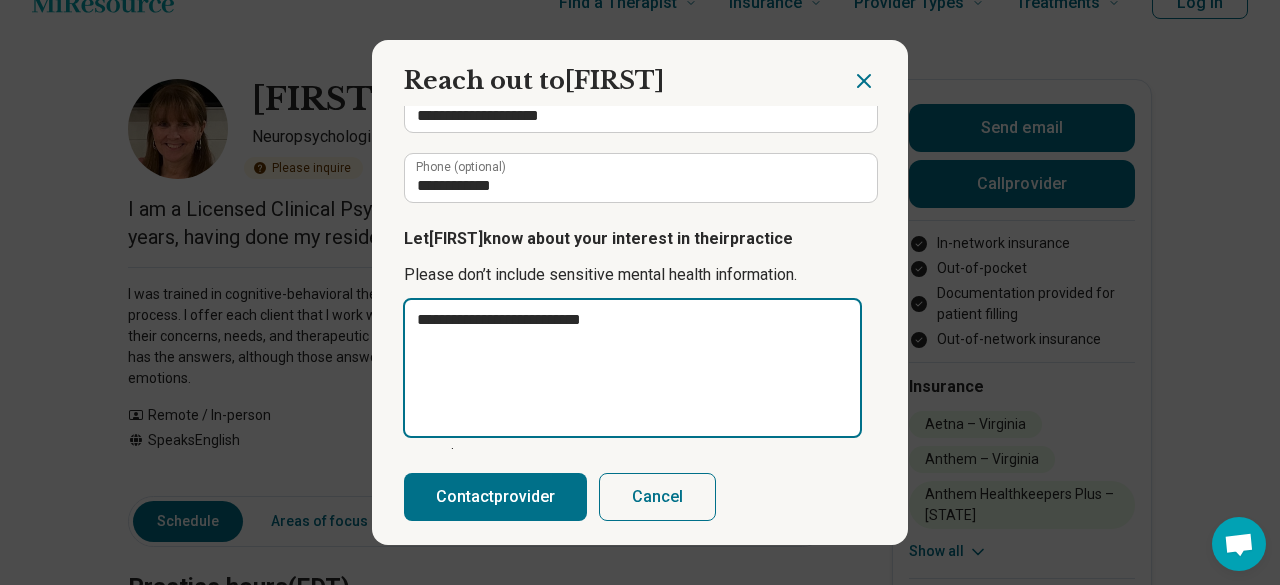 type on "*" 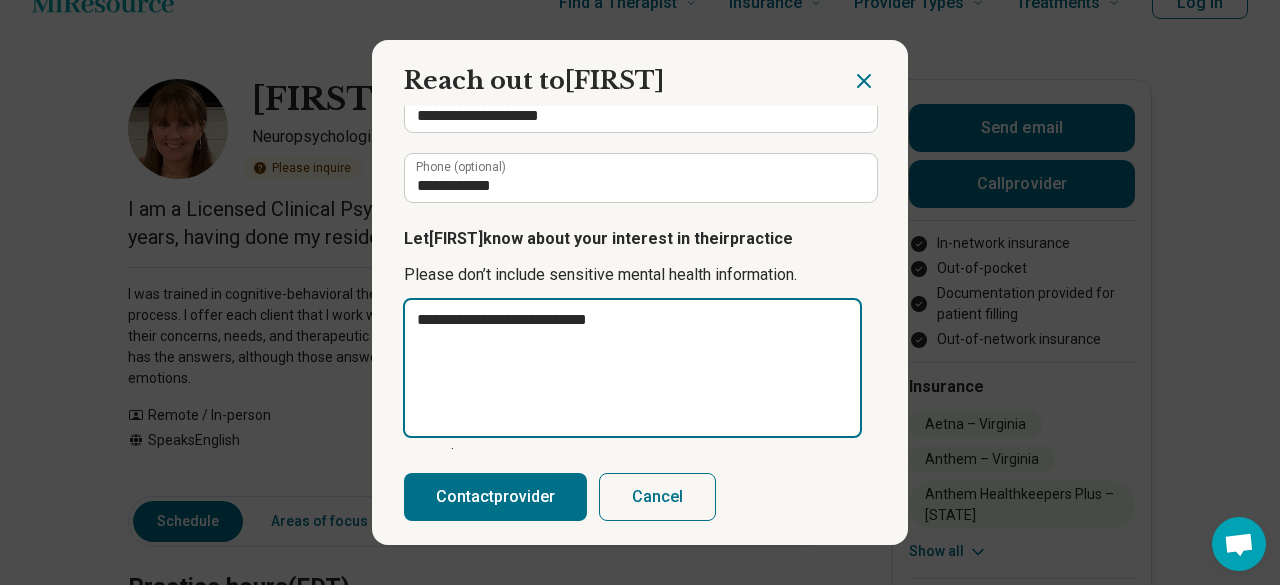 type on "*" 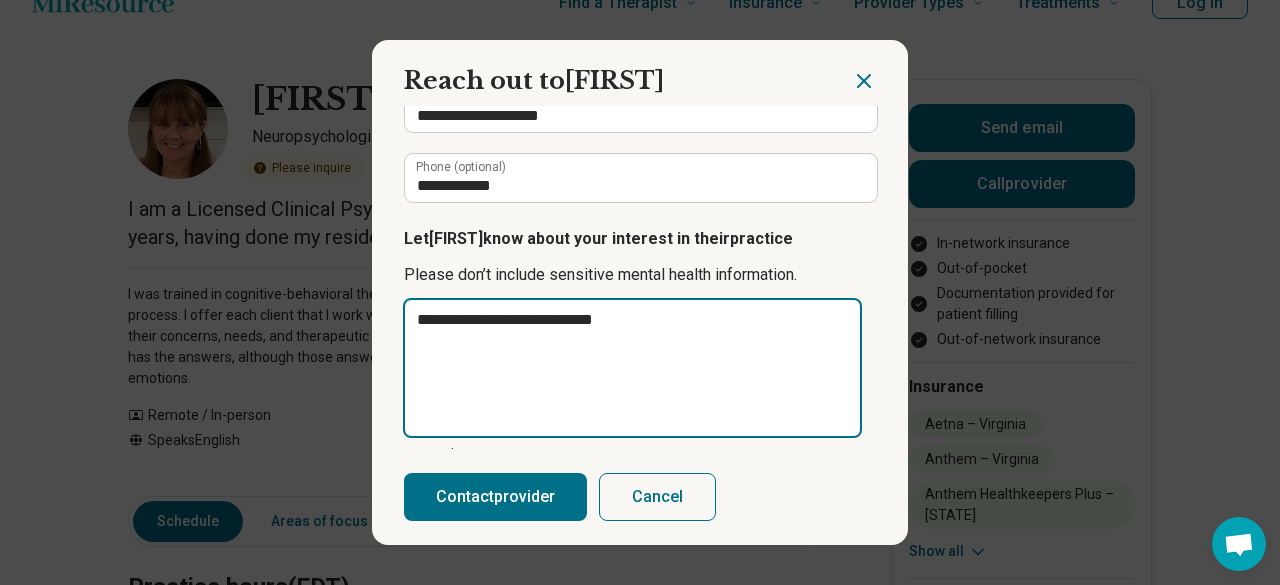 type on "*" 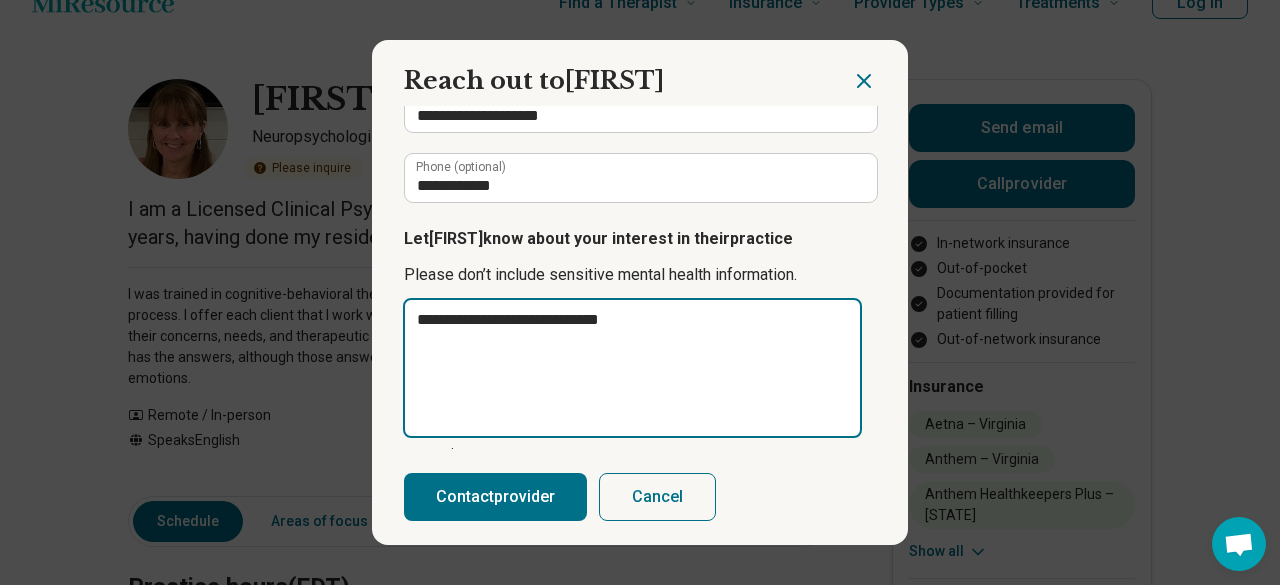type on "*" 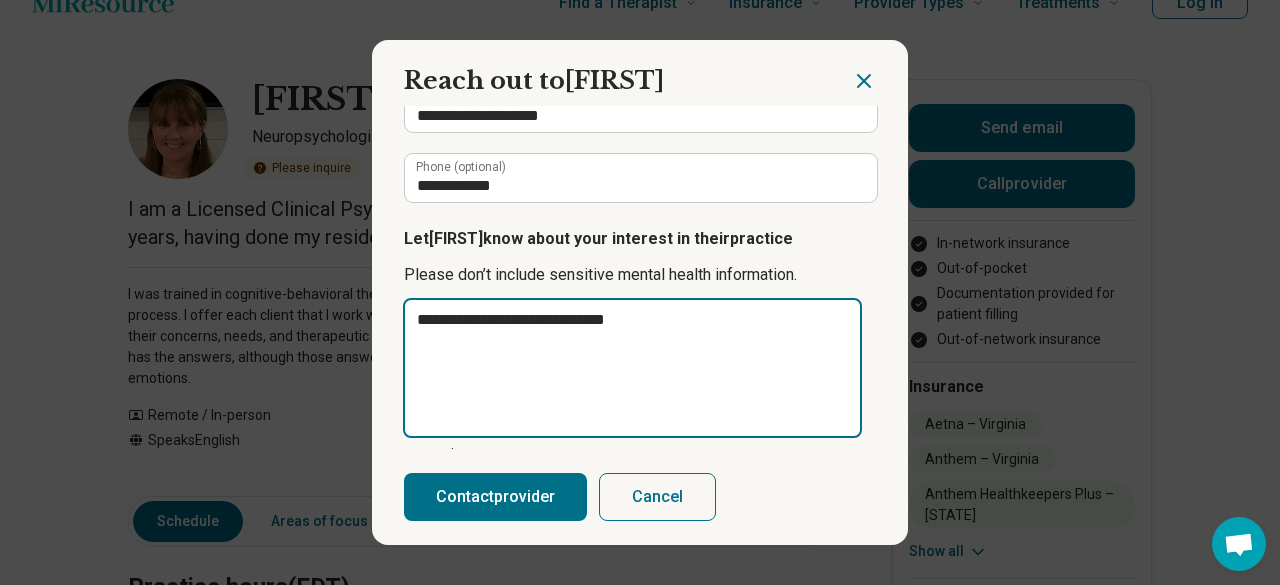 type on "*" 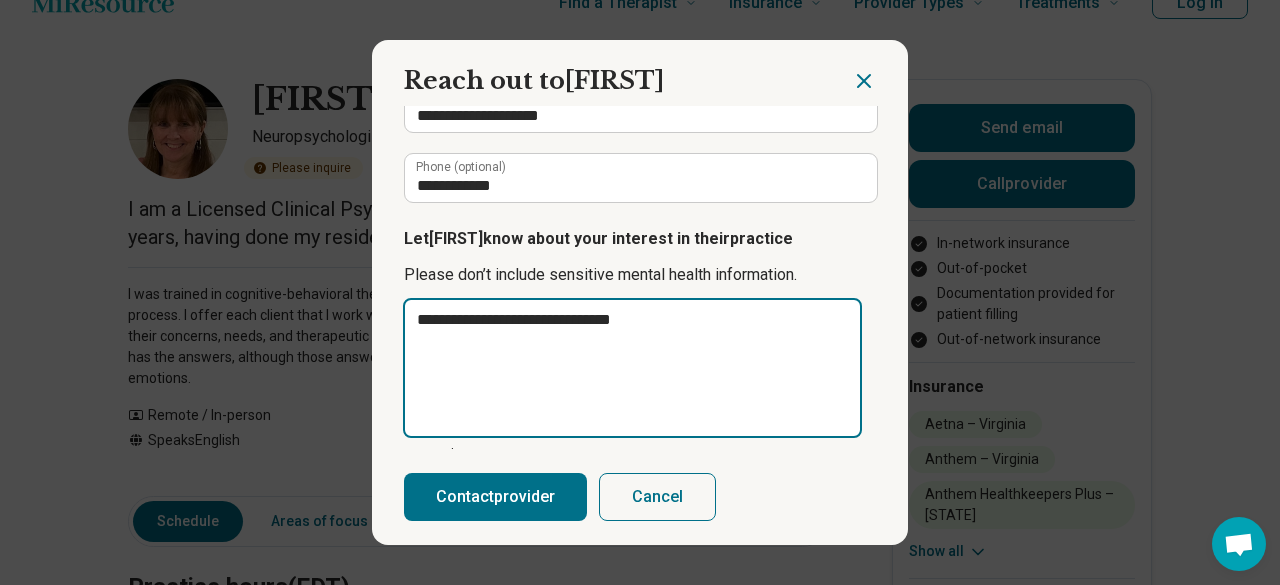 type on "**********" 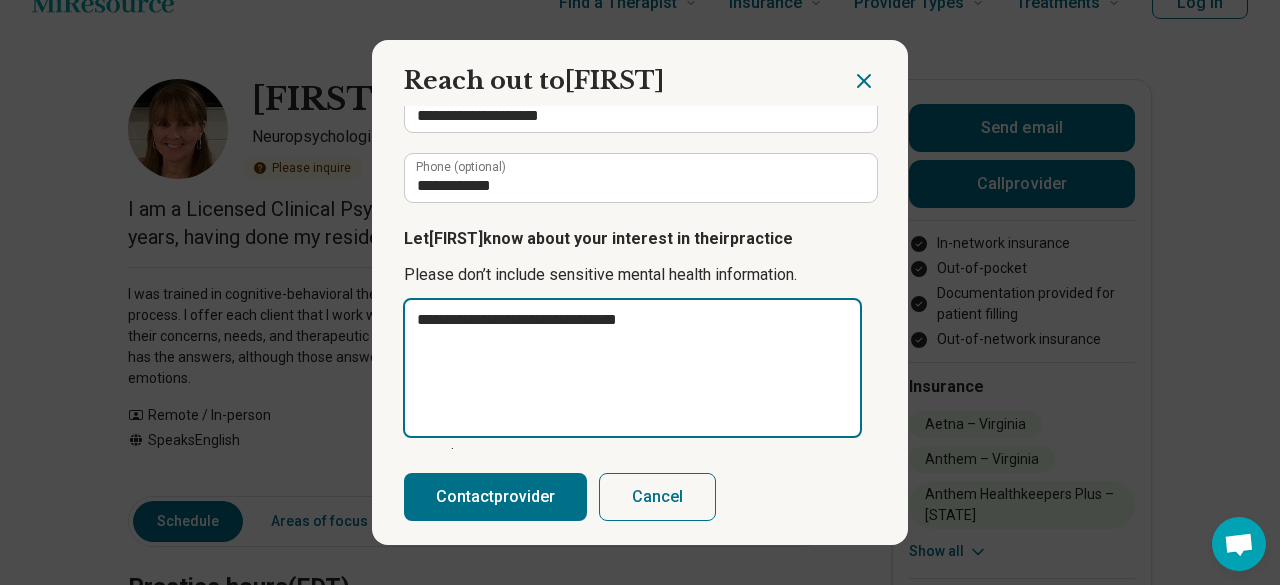 type on "*" 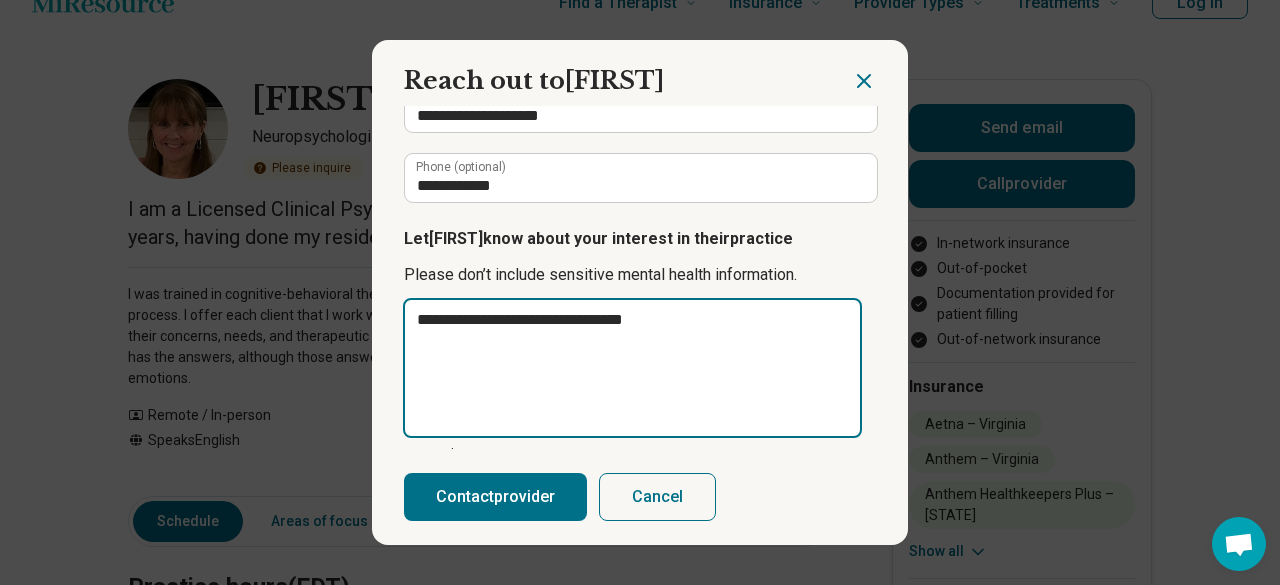 type on "**********" 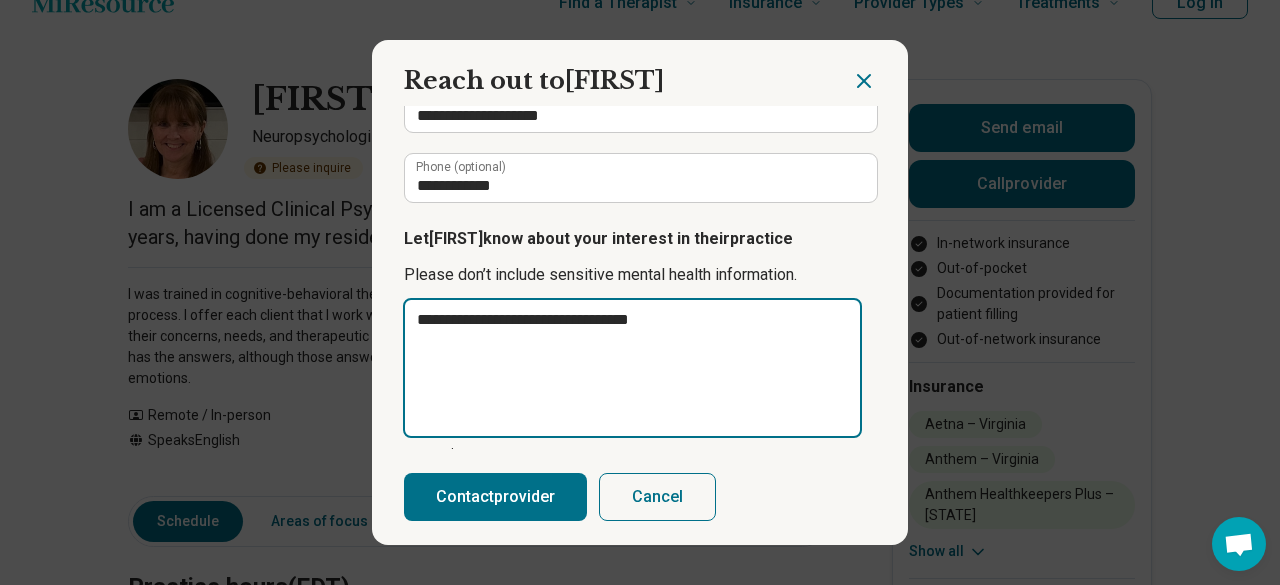 type on "*" 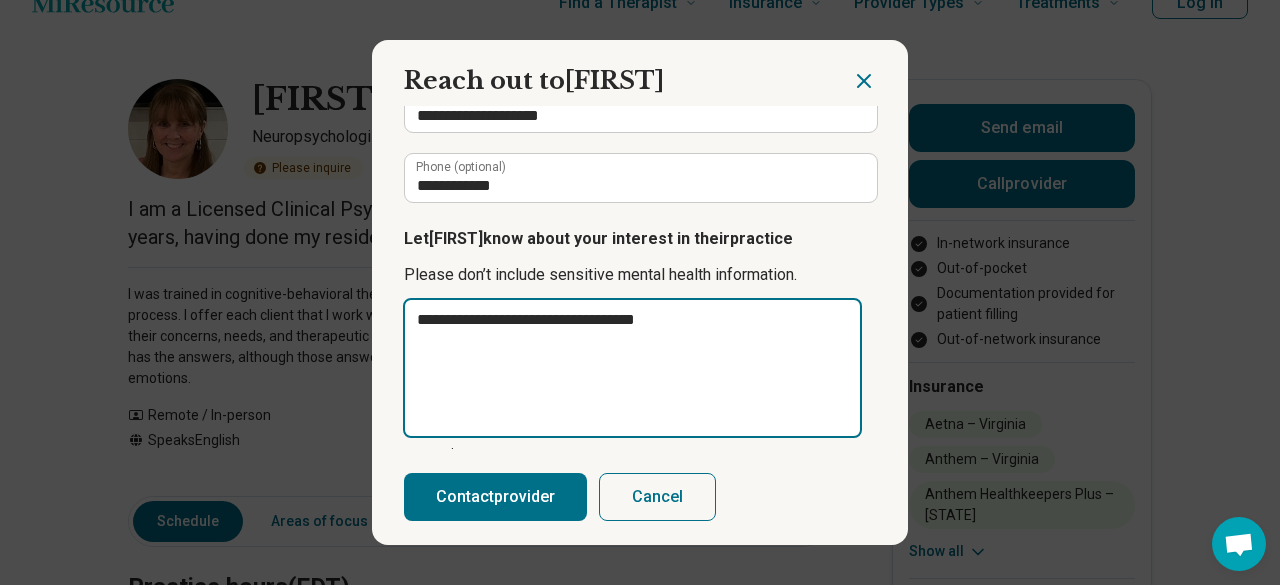 type on "*" 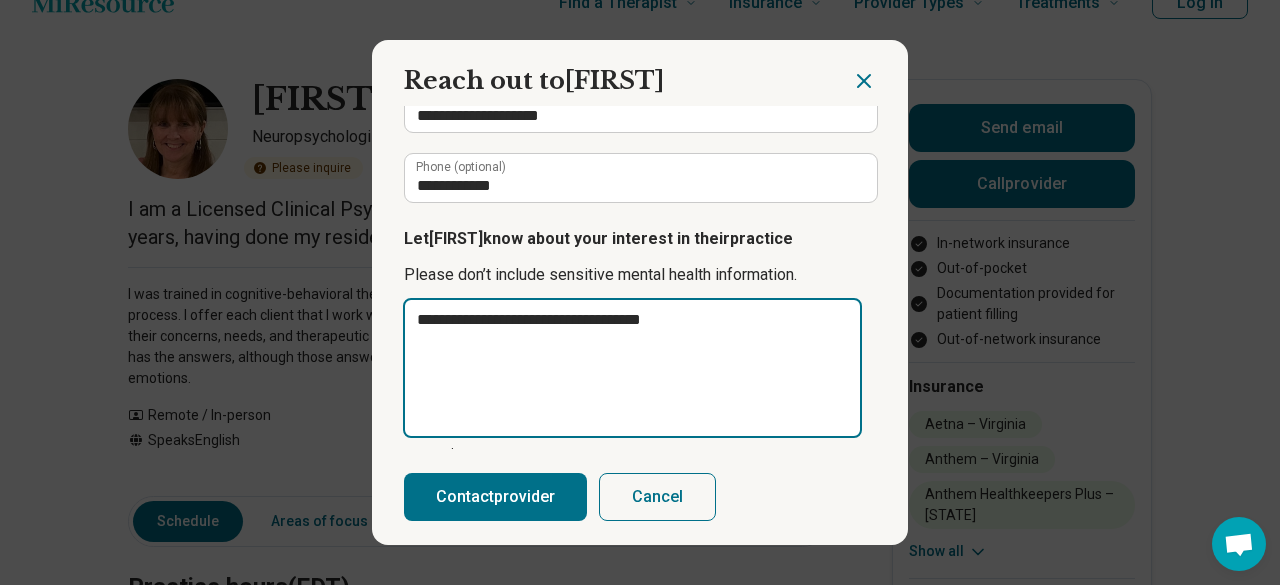type on "*" 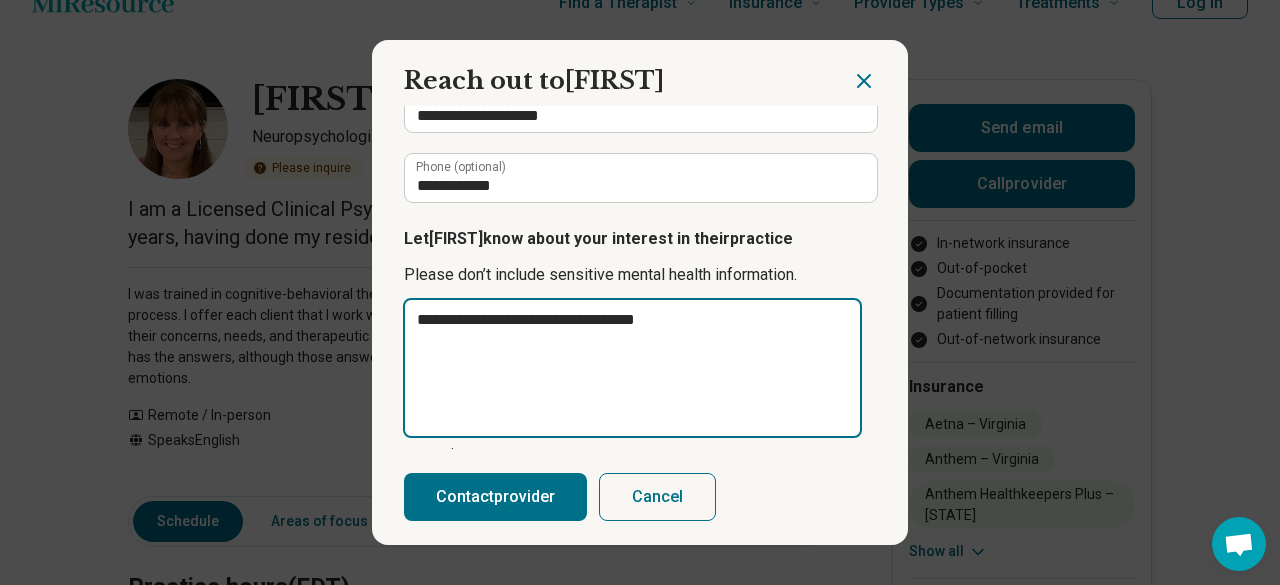 type on "*" 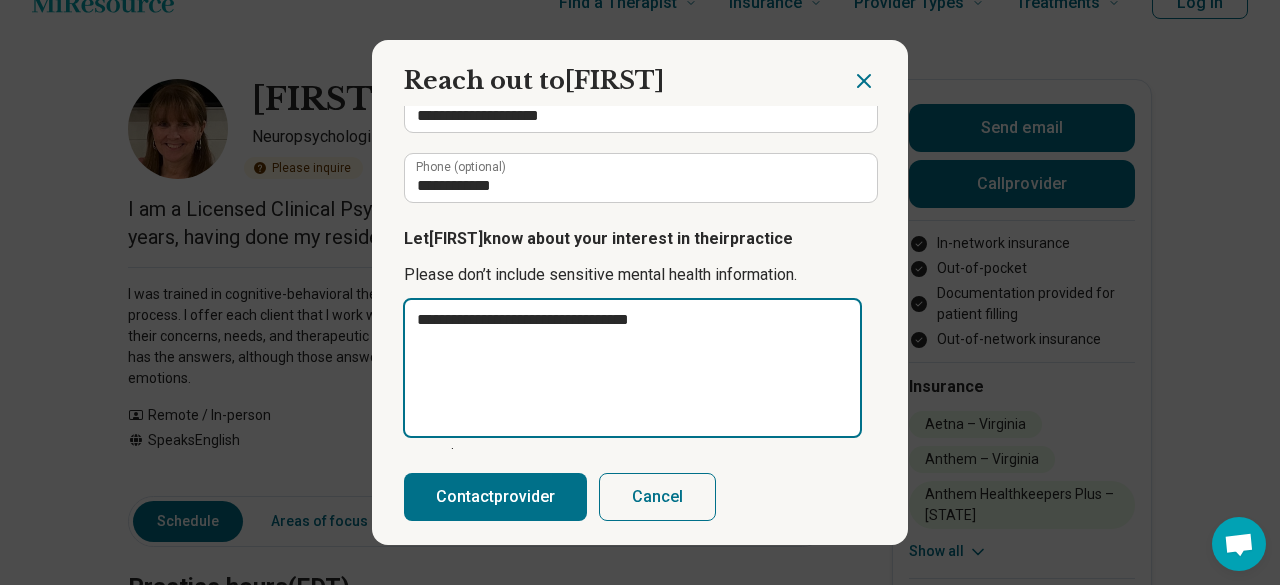 type on "*" 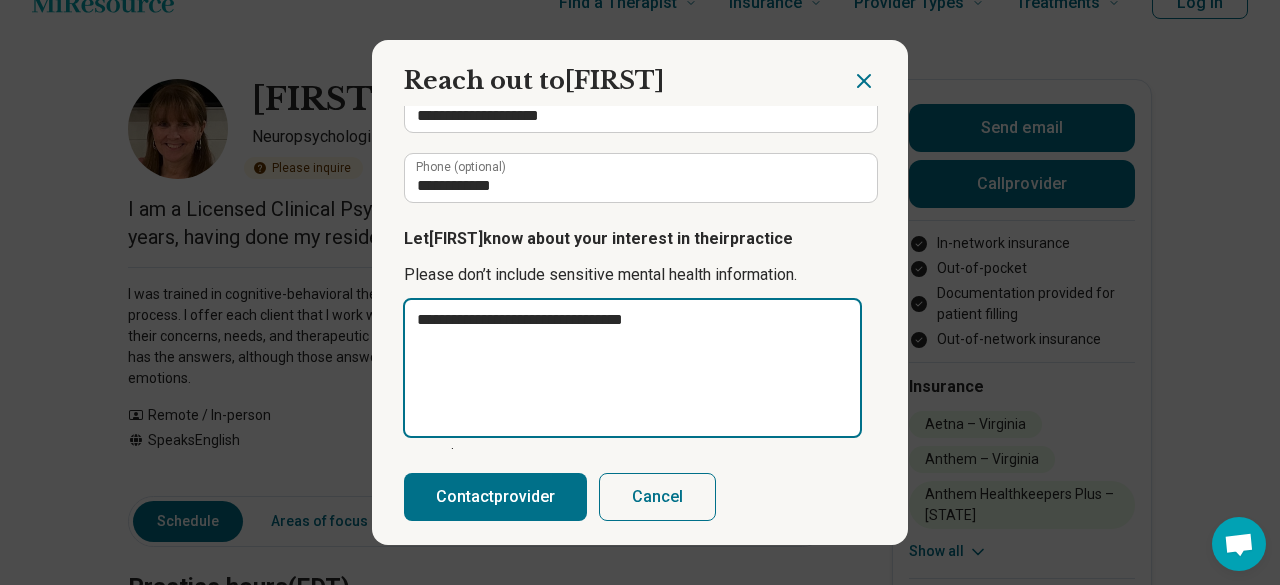 type on "*" 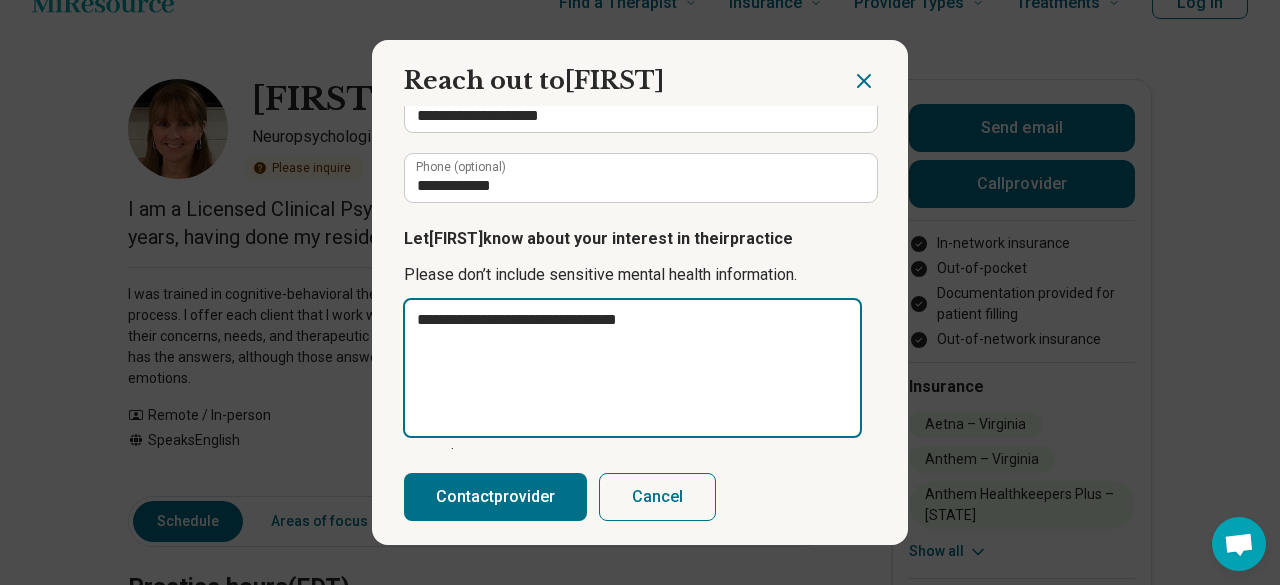type on "*" 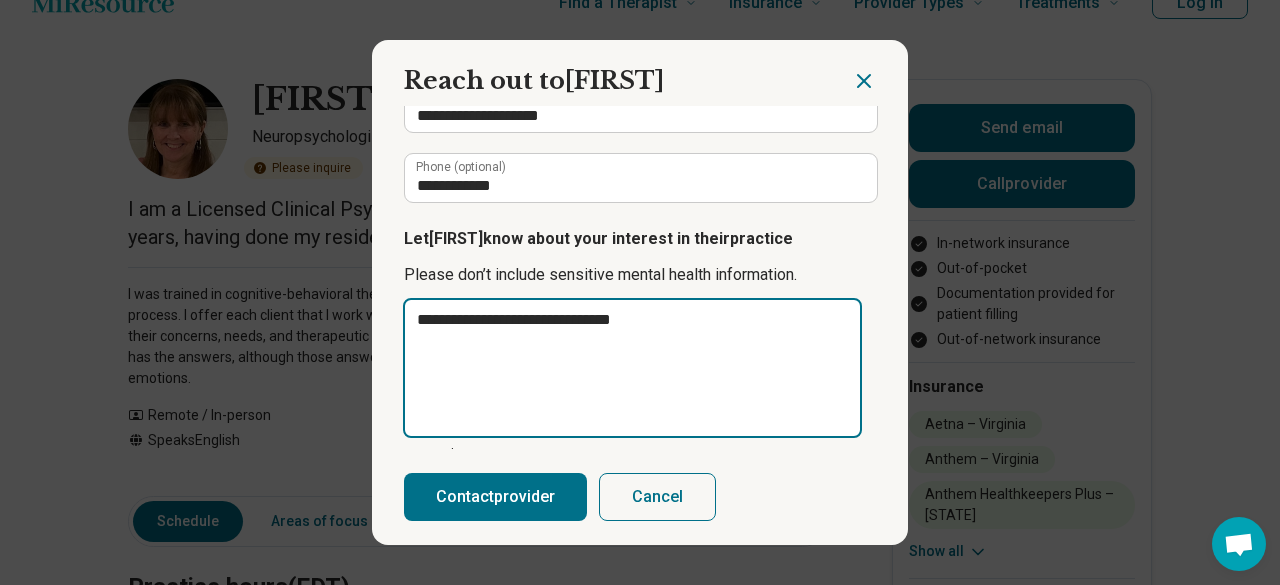 type on "*" 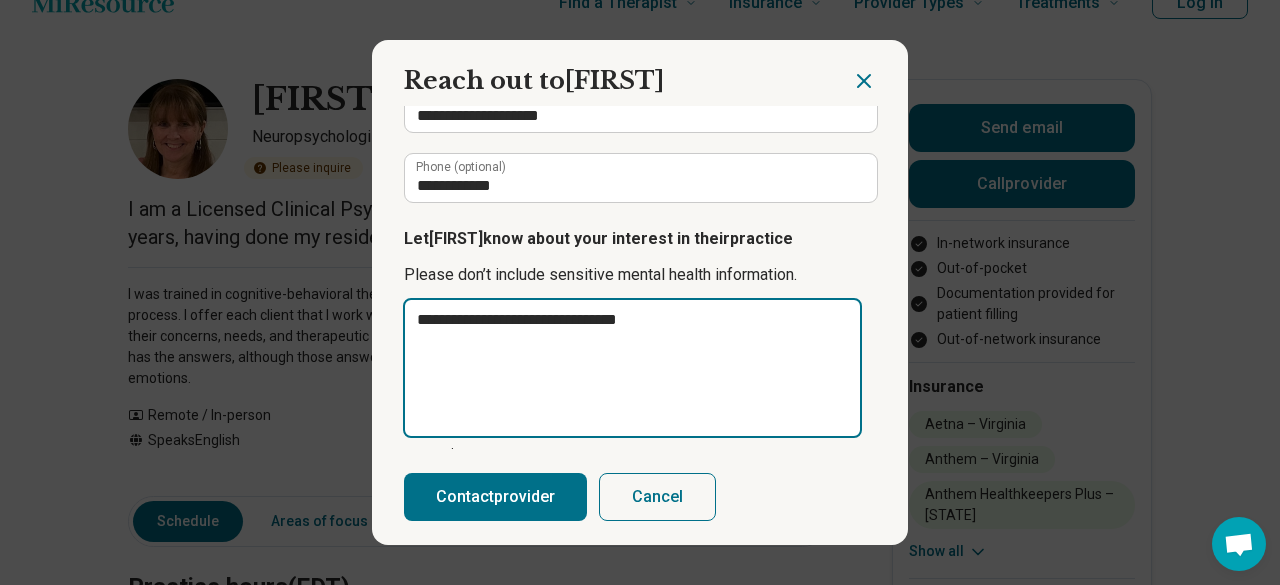 type on "*" 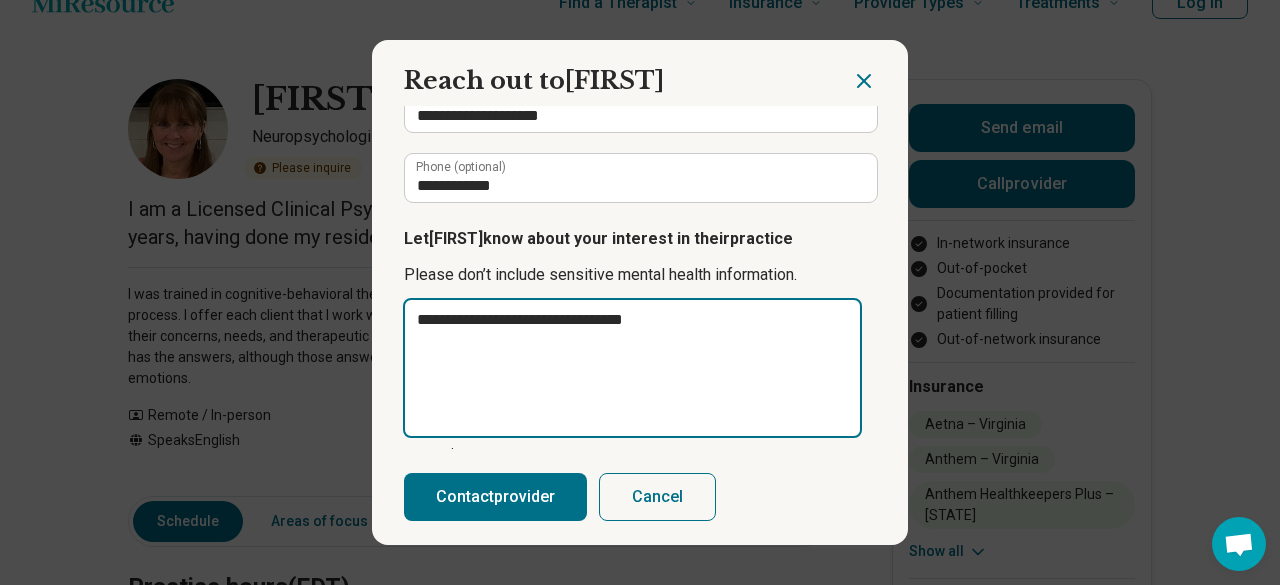 type on "*" 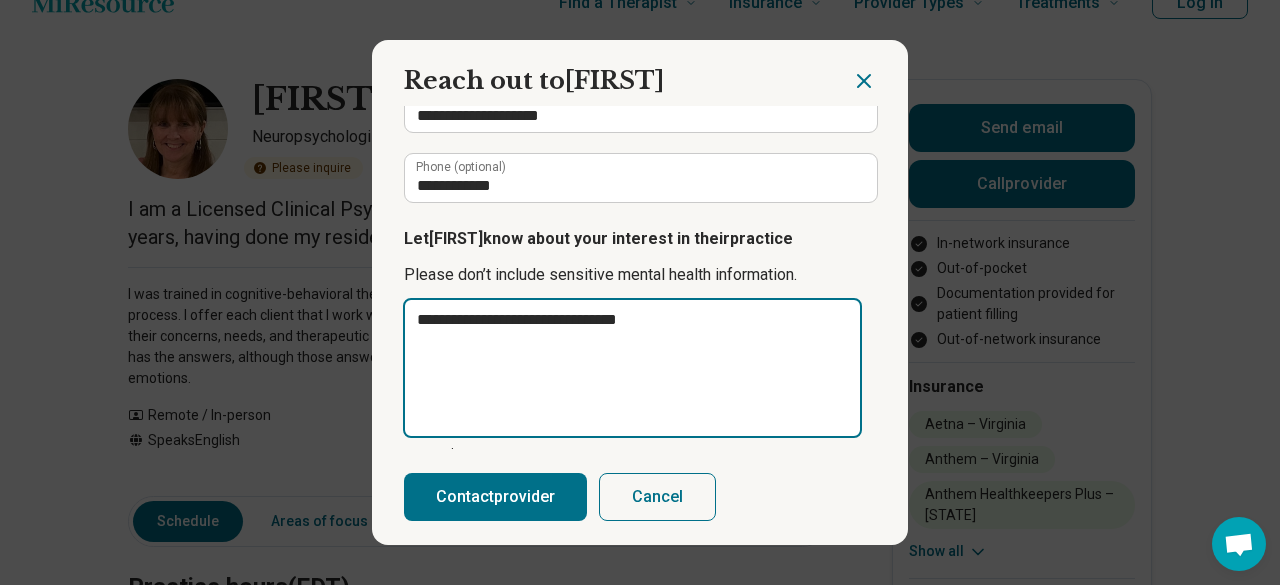 type on "*" 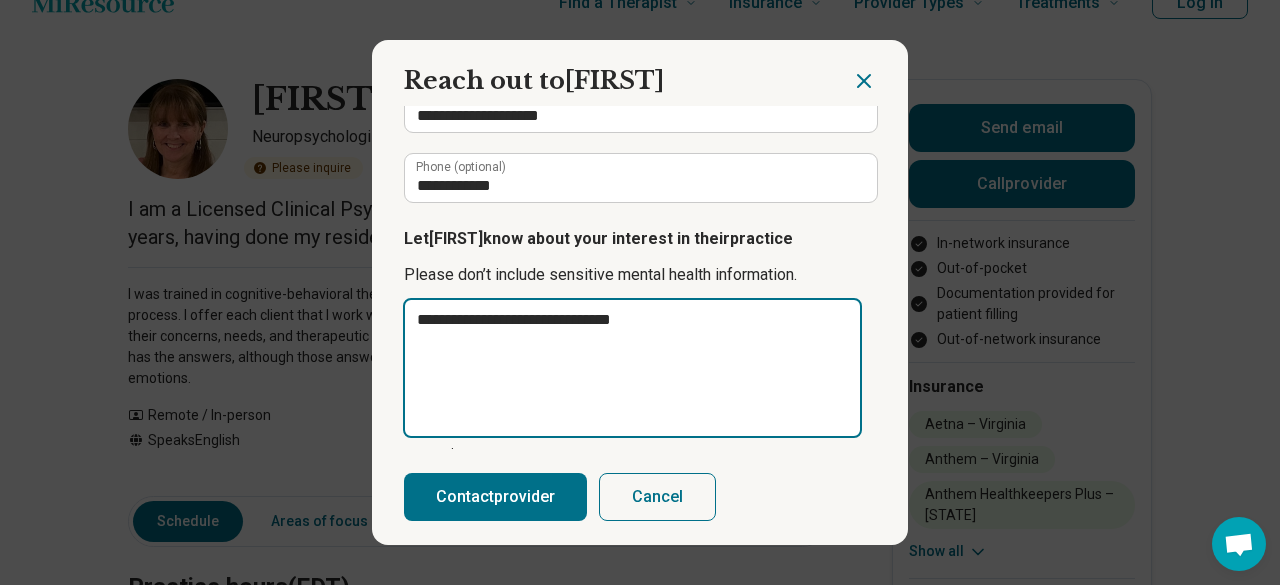 type on "*" 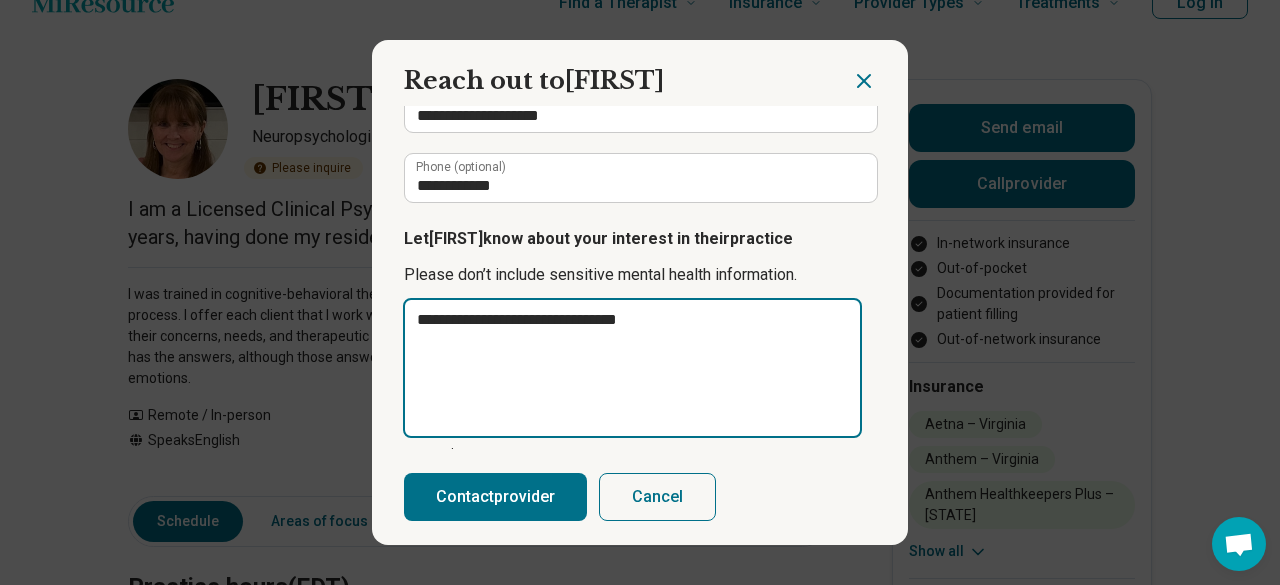 type on "*" 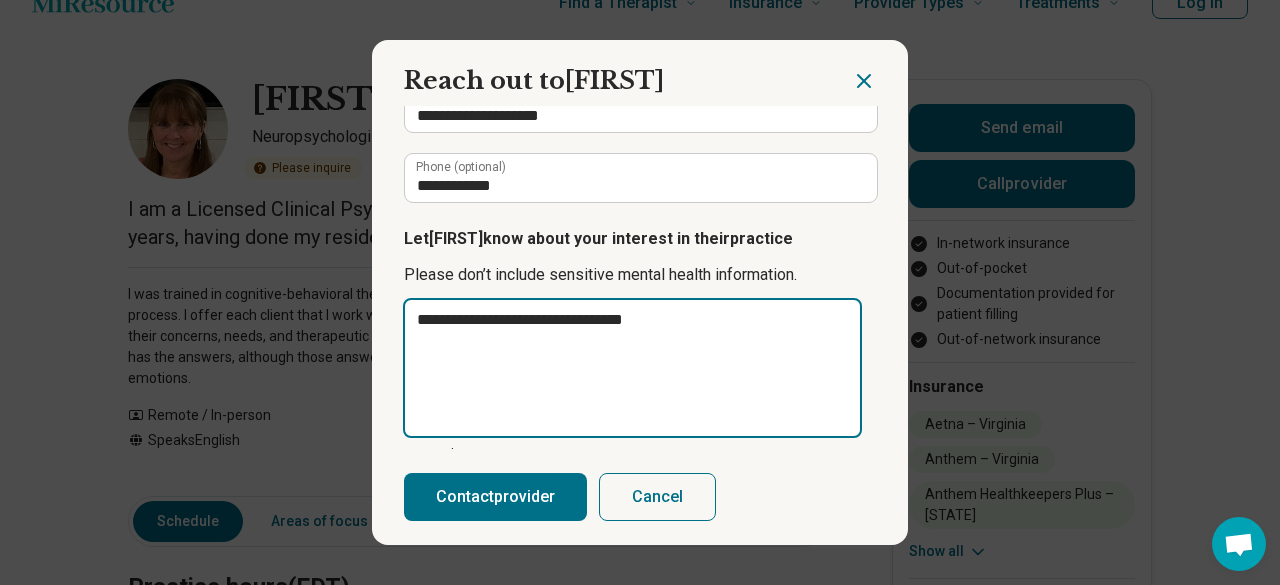 type on "*" 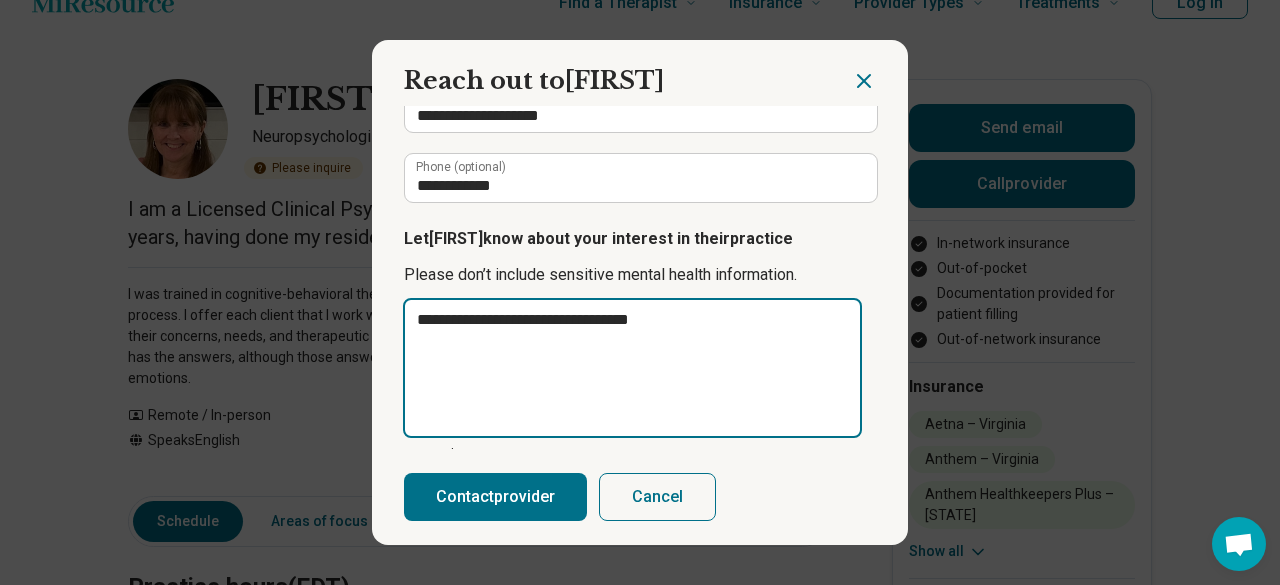 type on "*" 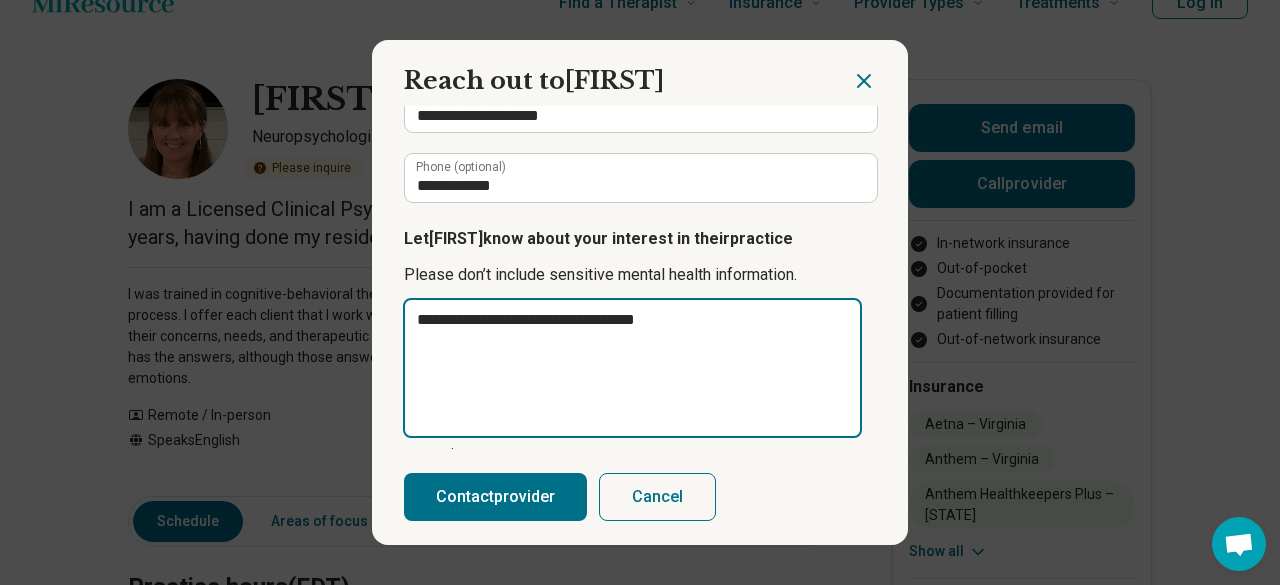 type on "*" 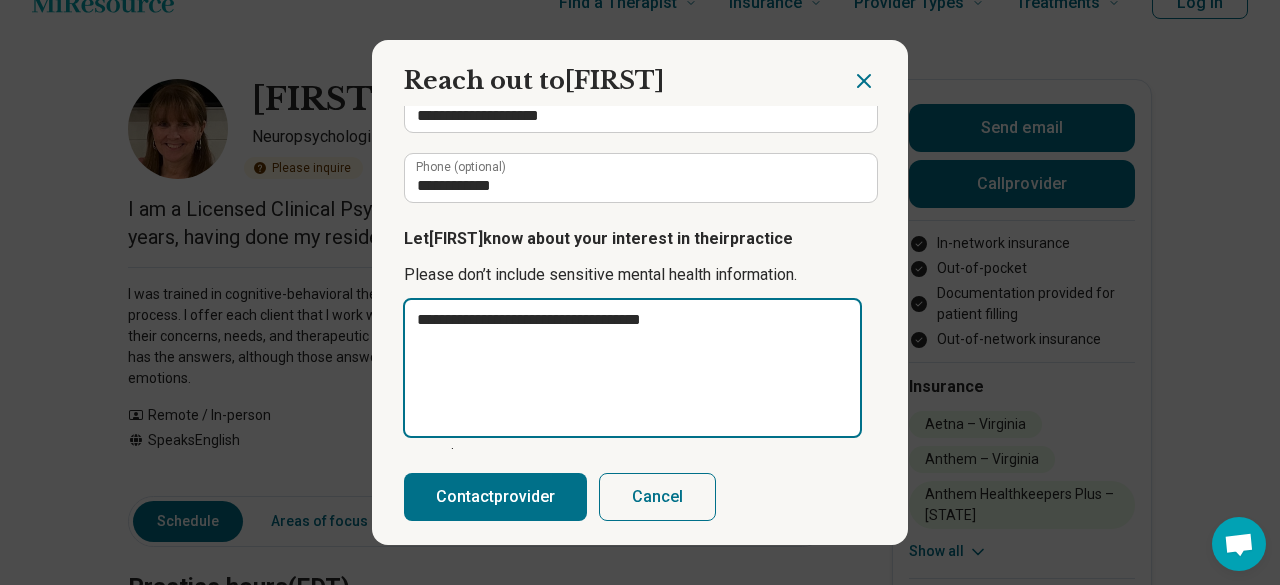 type on "*" 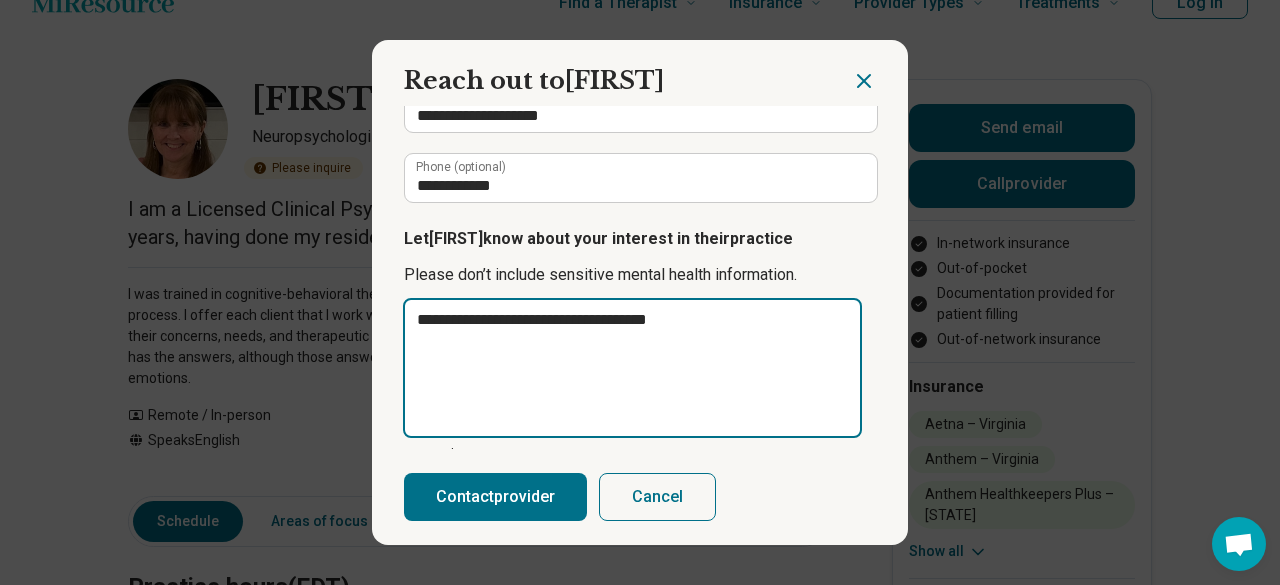 type on "*" 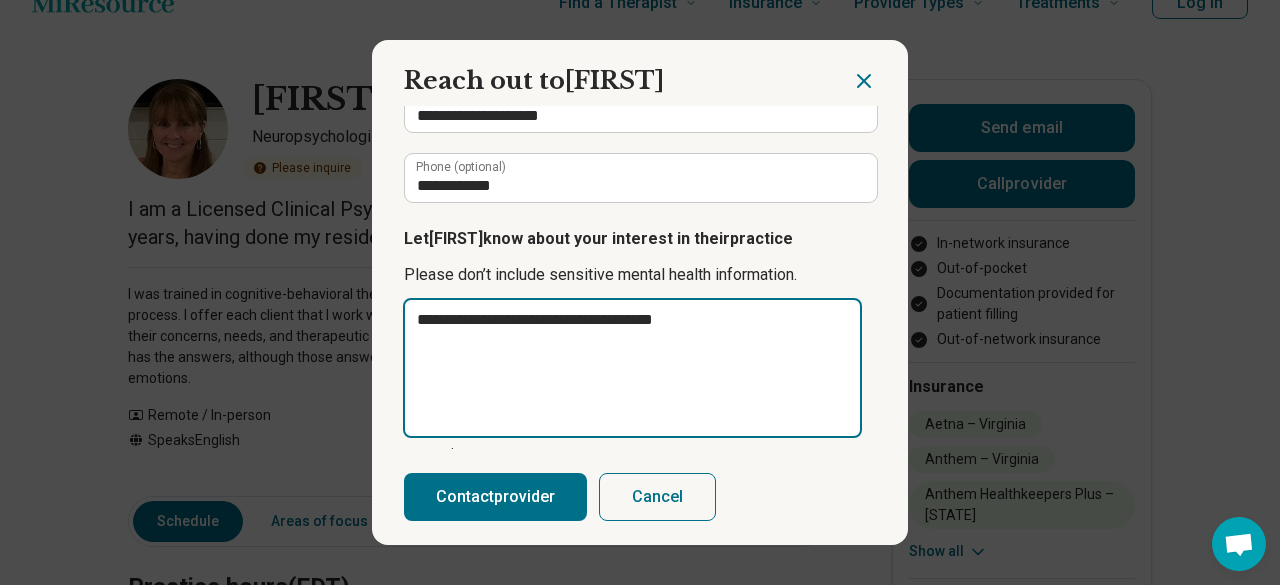 type on "*" 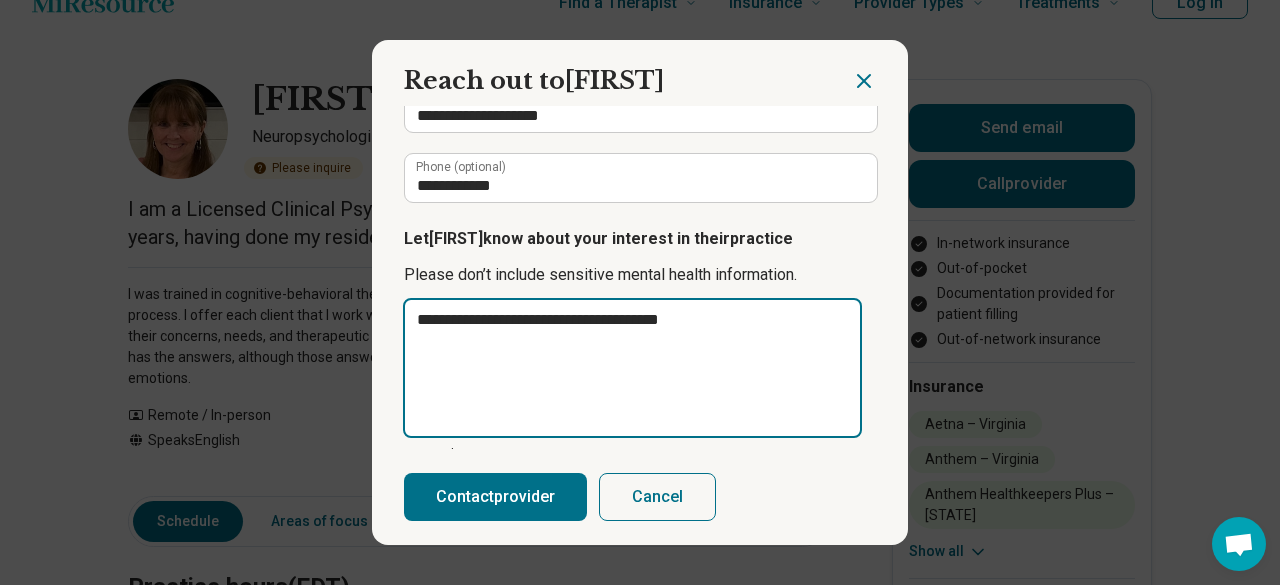 type on "*" 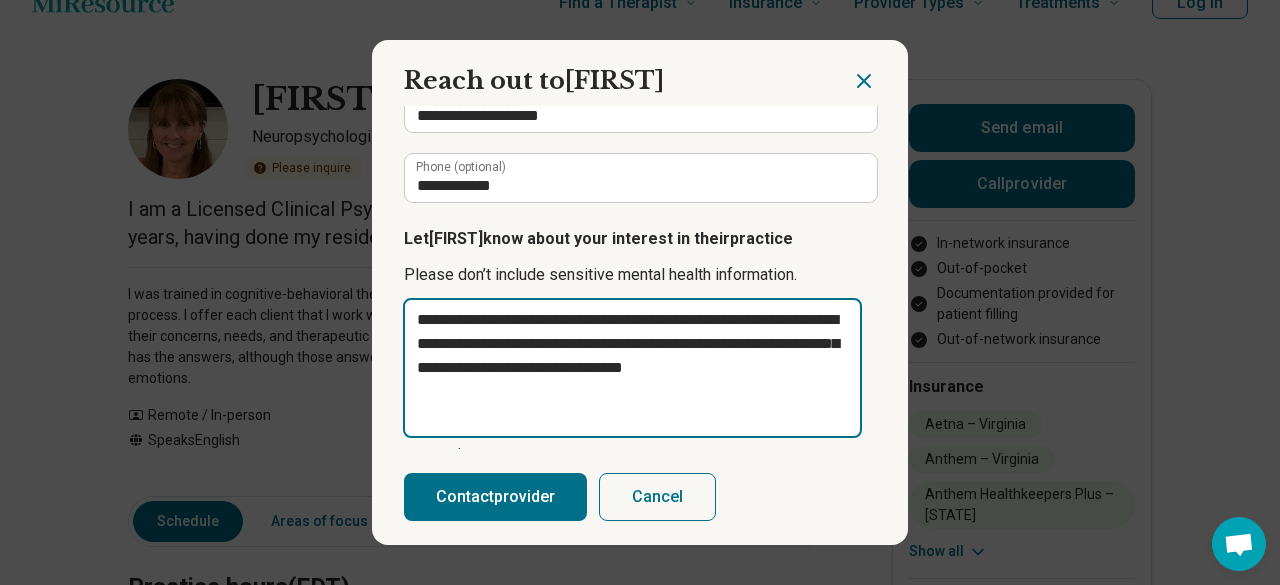 click on "**********" at bounding box center [632, 368] 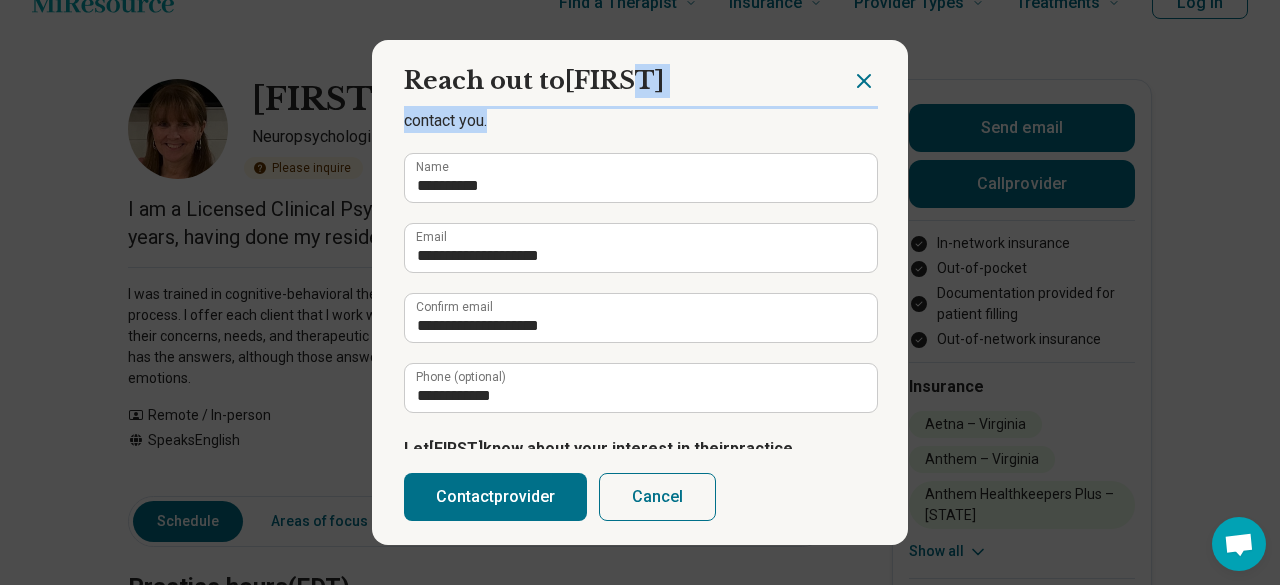 scroll, scrollTop: 0, scrollLeft: 0, axis: both 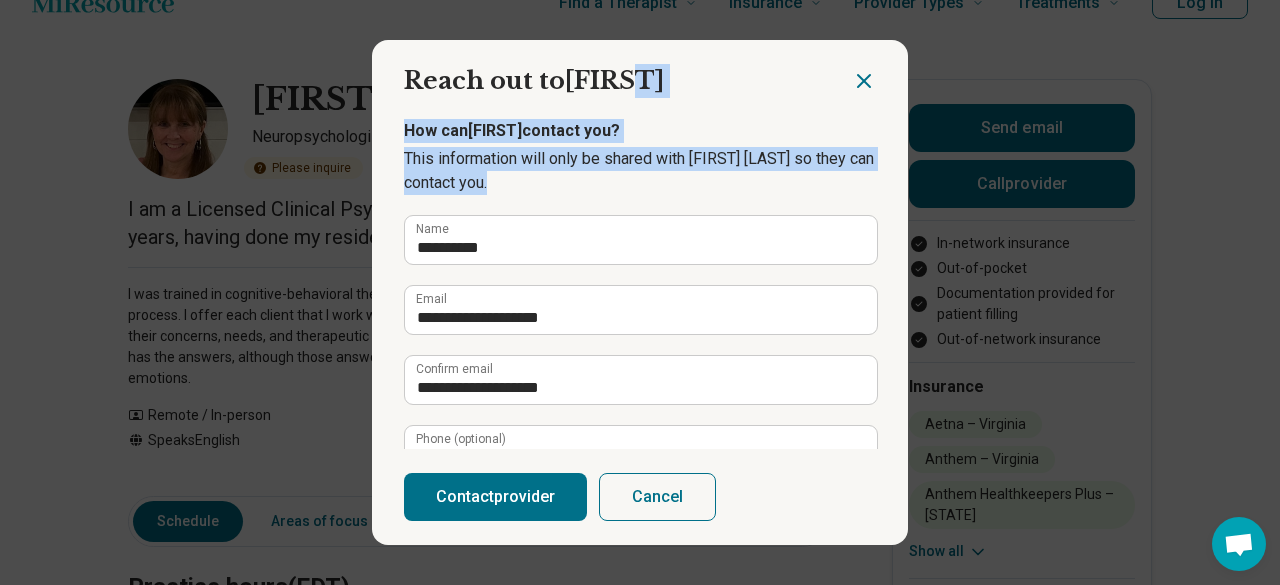 drag, startPoint x: 692, startPoint y: 89, endPoint x: 837, endPoint y: 109, distance: 146.37282 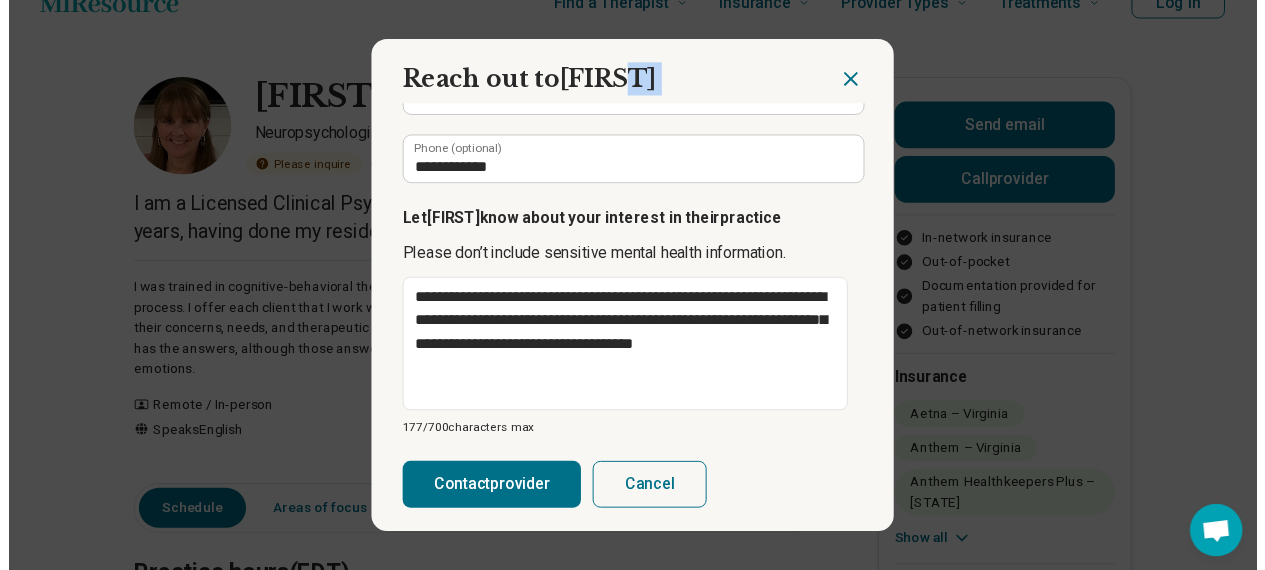 scroll, scrollTop: 319, scrollLeft: 0, axis: vertical 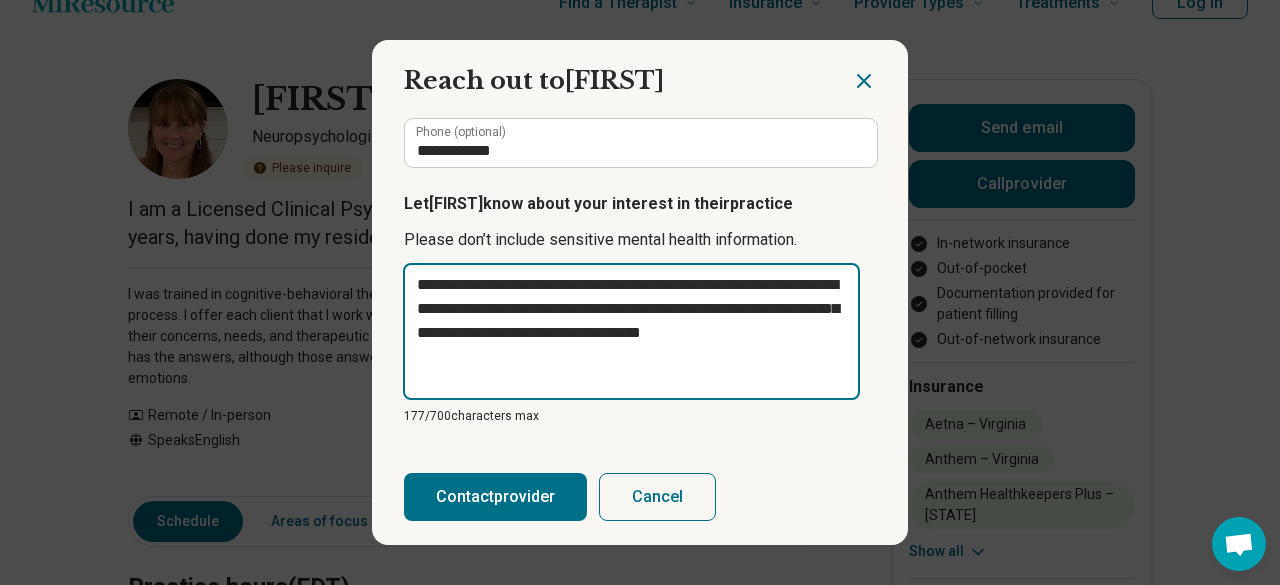 click on "**********" at bounding box center (631, 331) 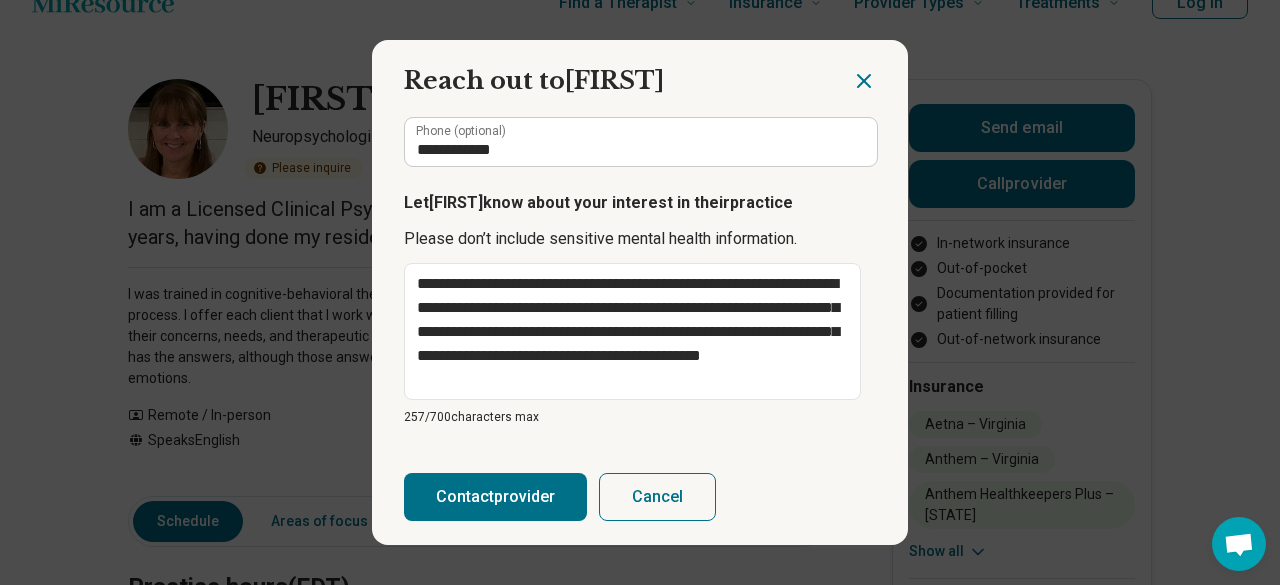click on "Contact  provider" at bounding box center [495, 497] 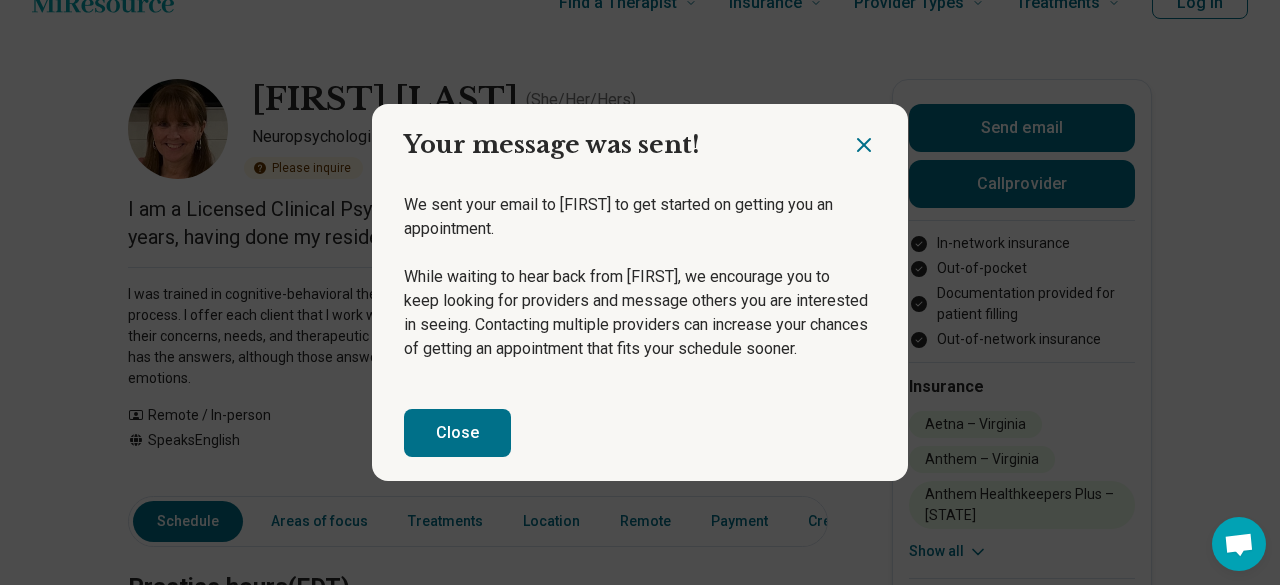 click 